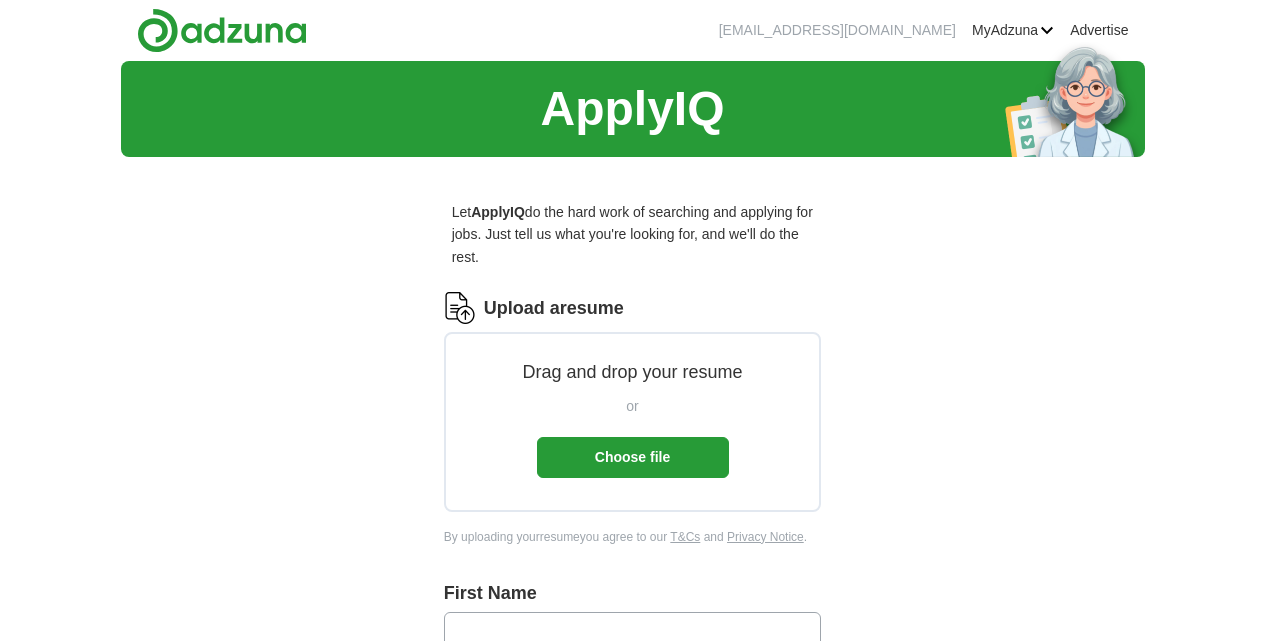 scroll, scrollTop: 0, scrollLeft: 0, axis: both 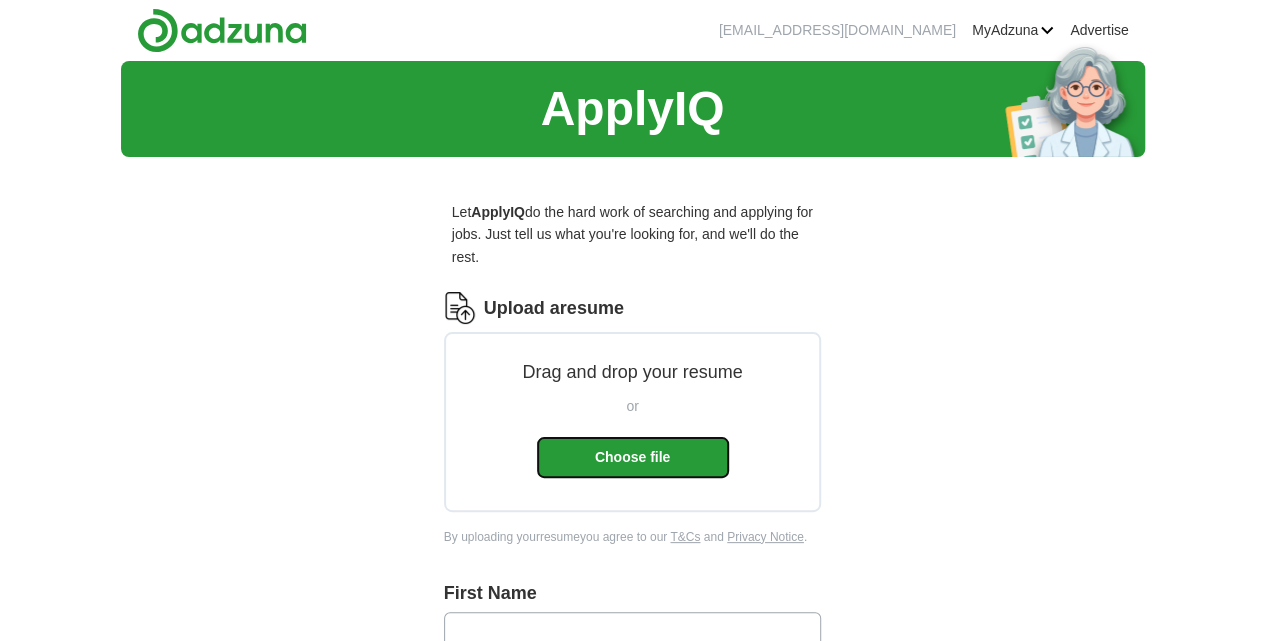 click on "Choose file" at bounding box center [633, 457] 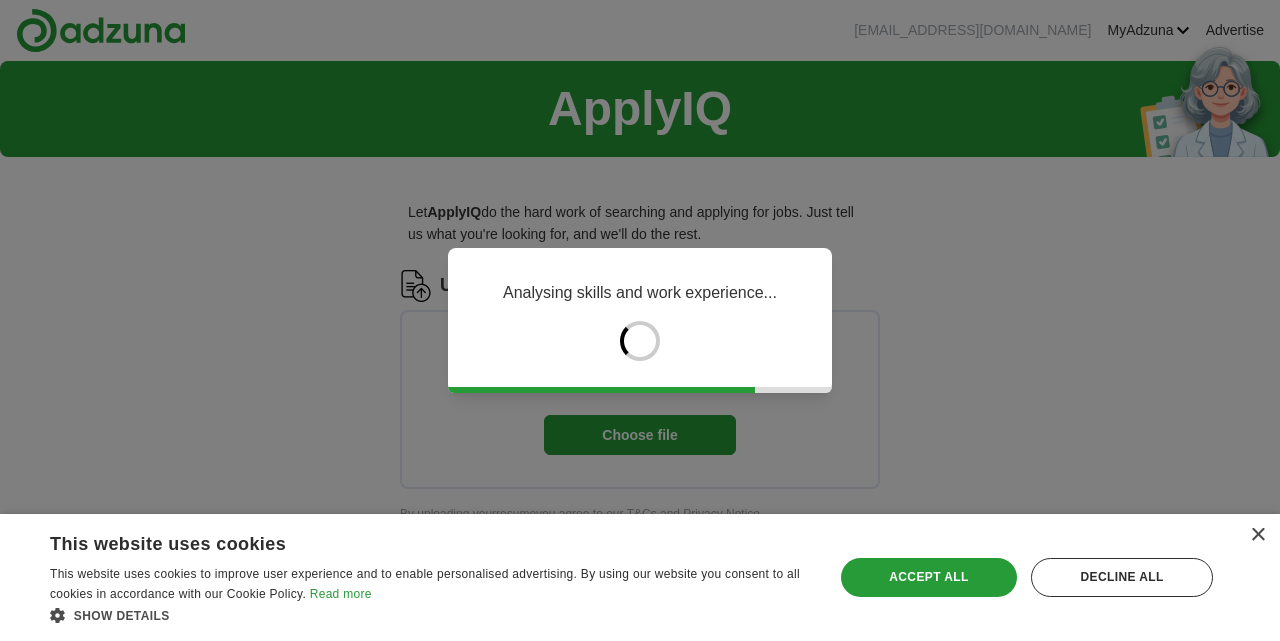 click on "Accept all" at bounding box center (929, 577) 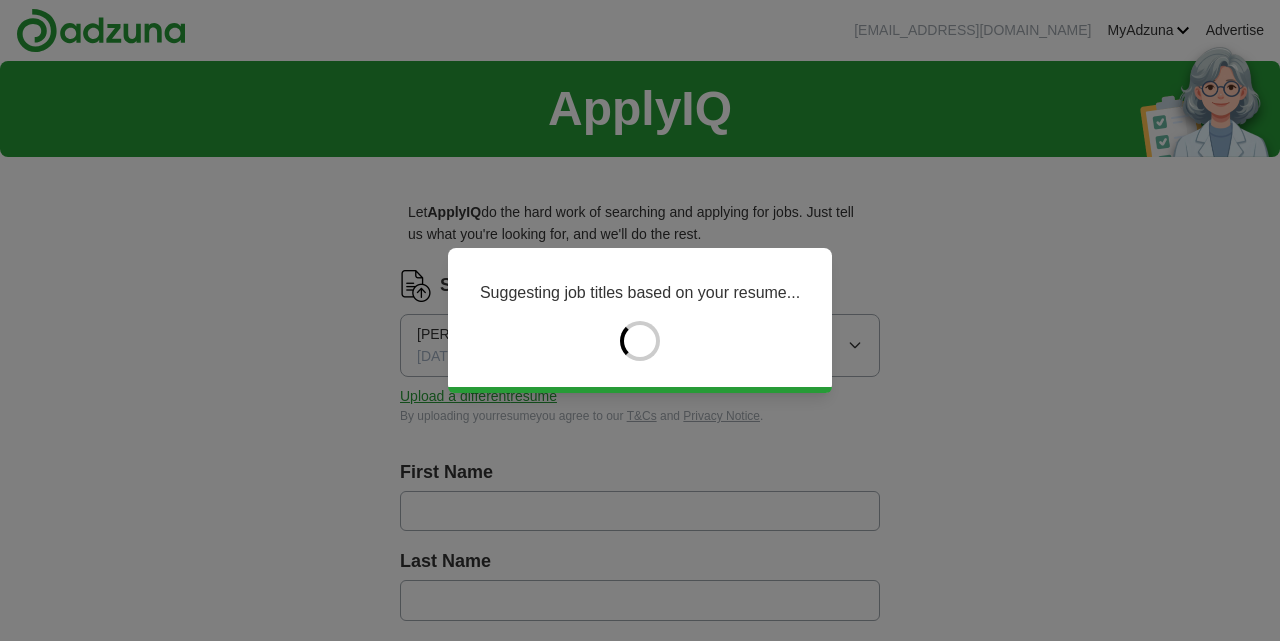 type on "*****" 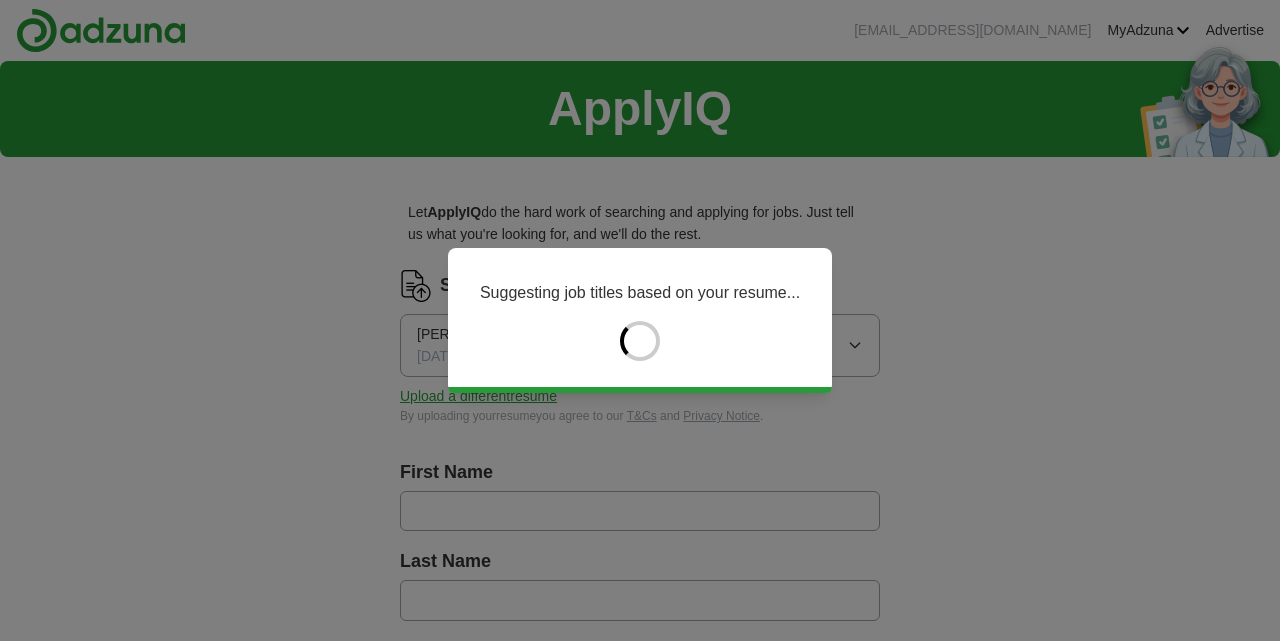 type on "******" 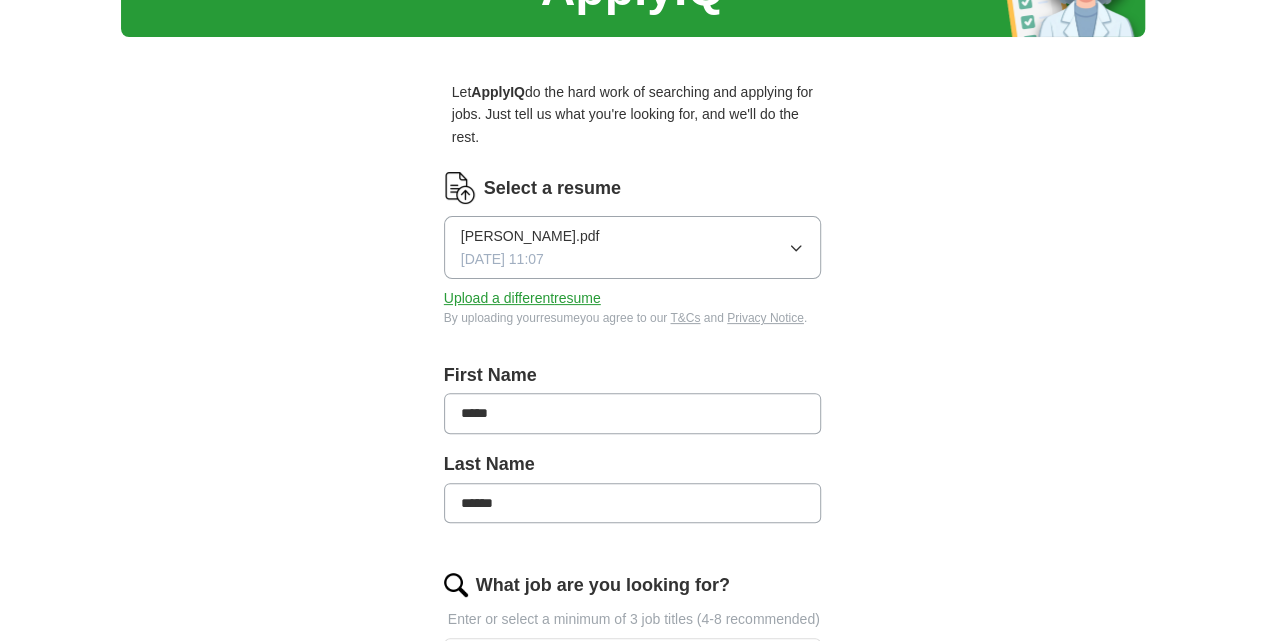 scroll, scrollTop: 200, scrollLeft: 0, axis: vertical 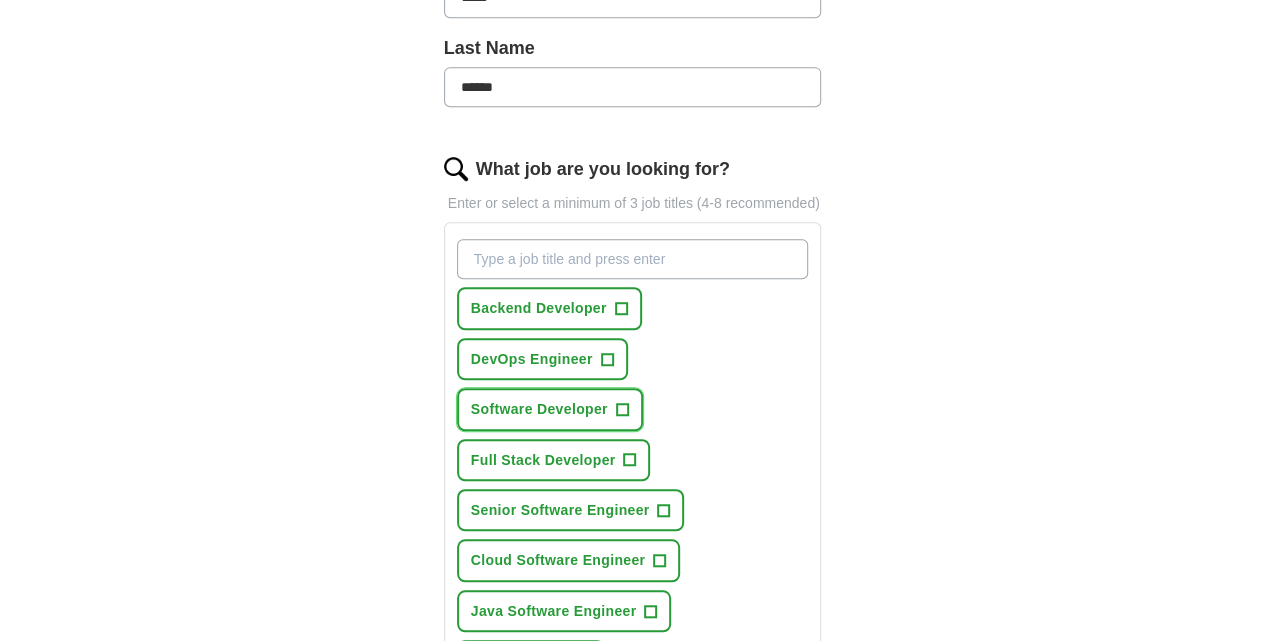 click on "+" at bounding box center [622, 409] 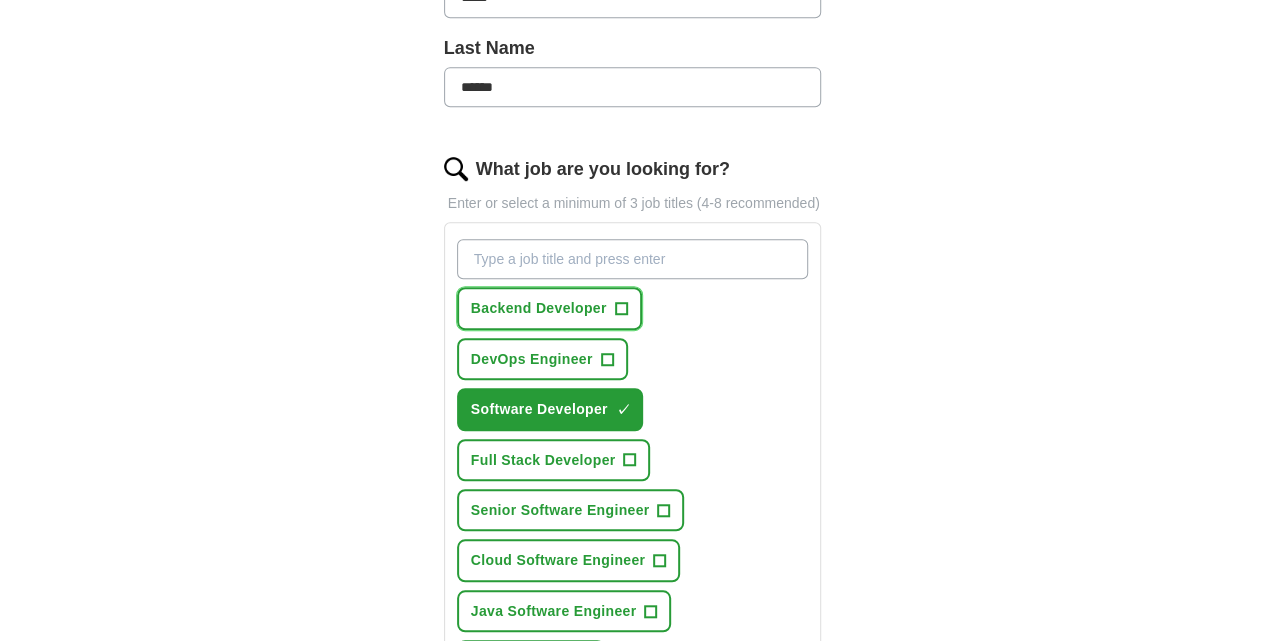 click on "+" at bounding box center (621, 309) 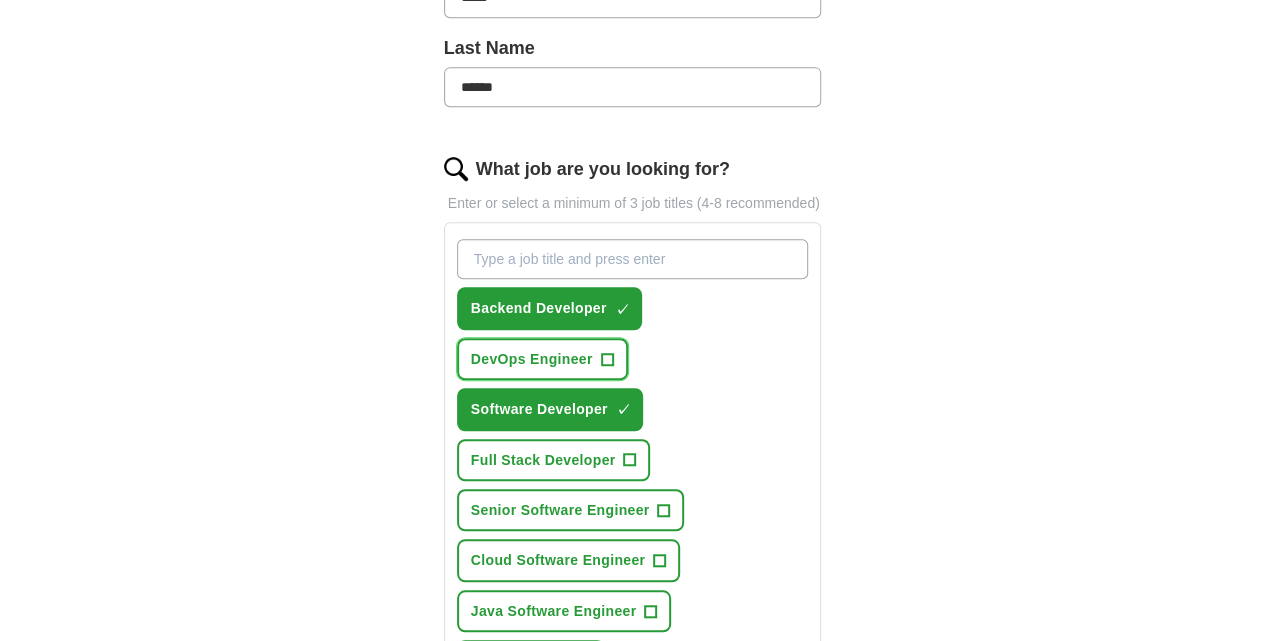 click on "DevOps Engineer" at bounding box center [532, 359] 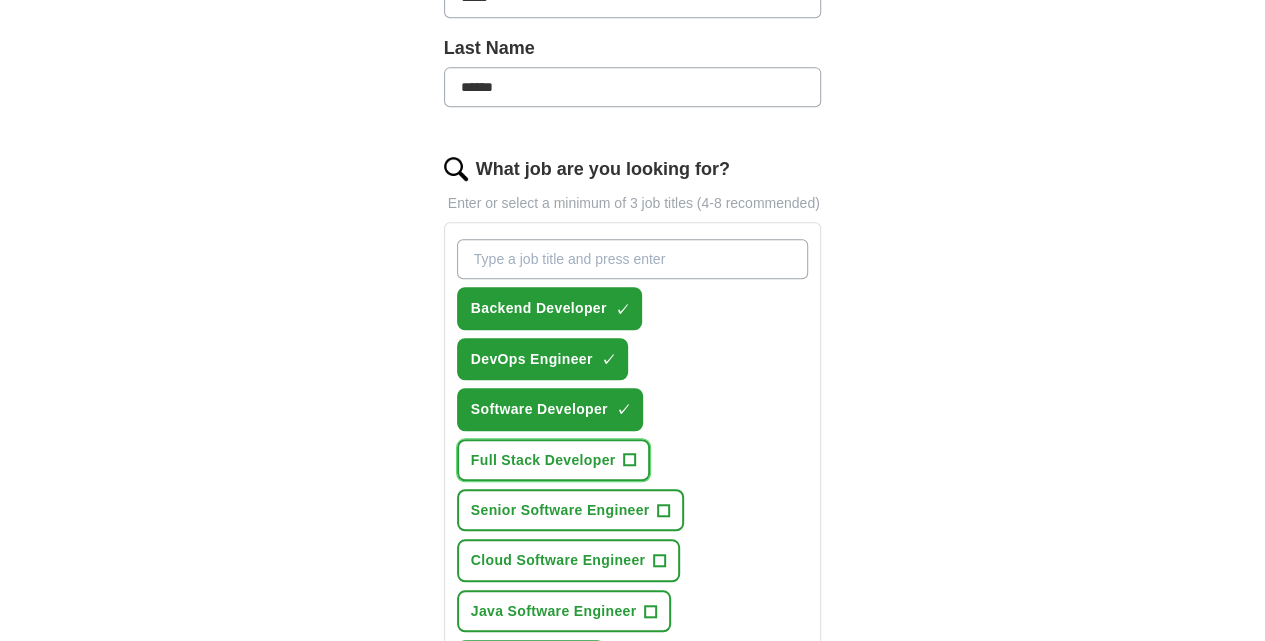 click on "Full Stack Developer" at bounding box center [543, 460] 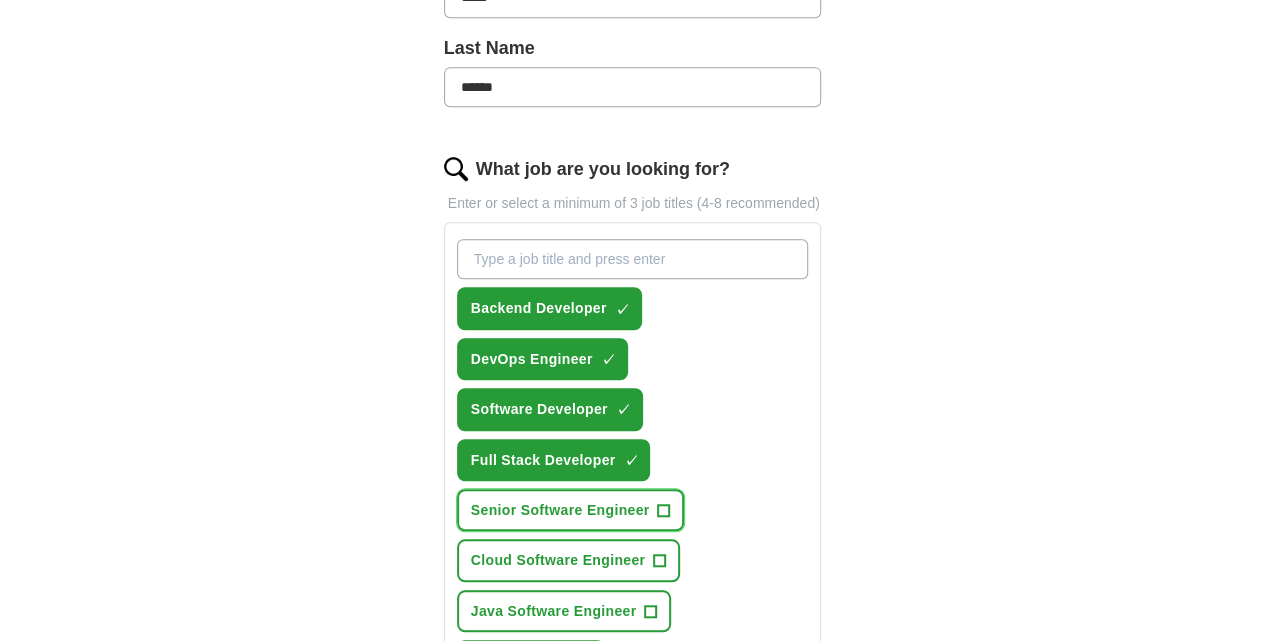 click on "Senior Software Engineer" at bounding box center [560, 510] 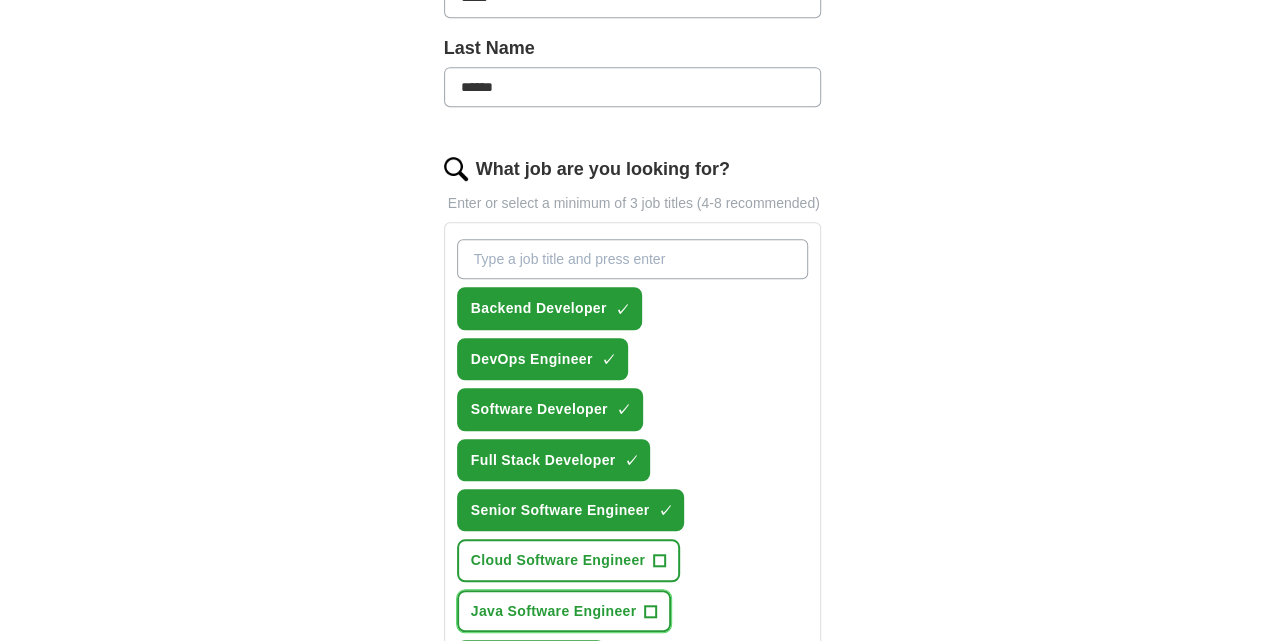 click on "Java Software Engineer" at bounding box center (554, 611) 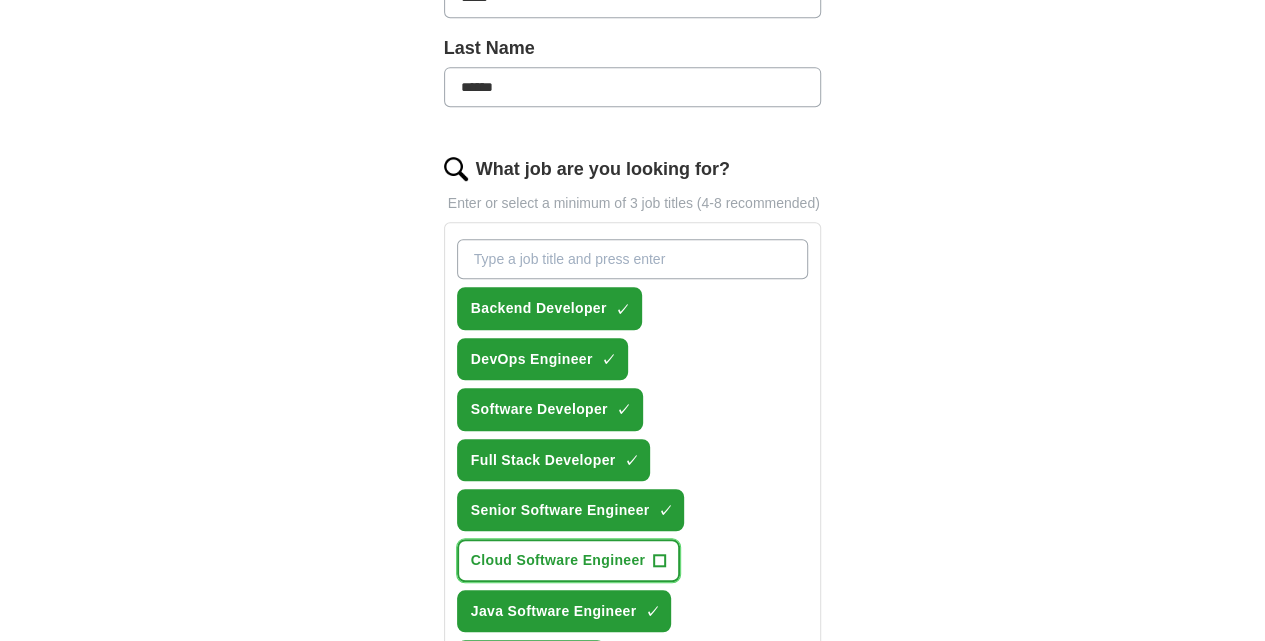 click on "Cloud Software Engineer" at bounding box center (558, 560) 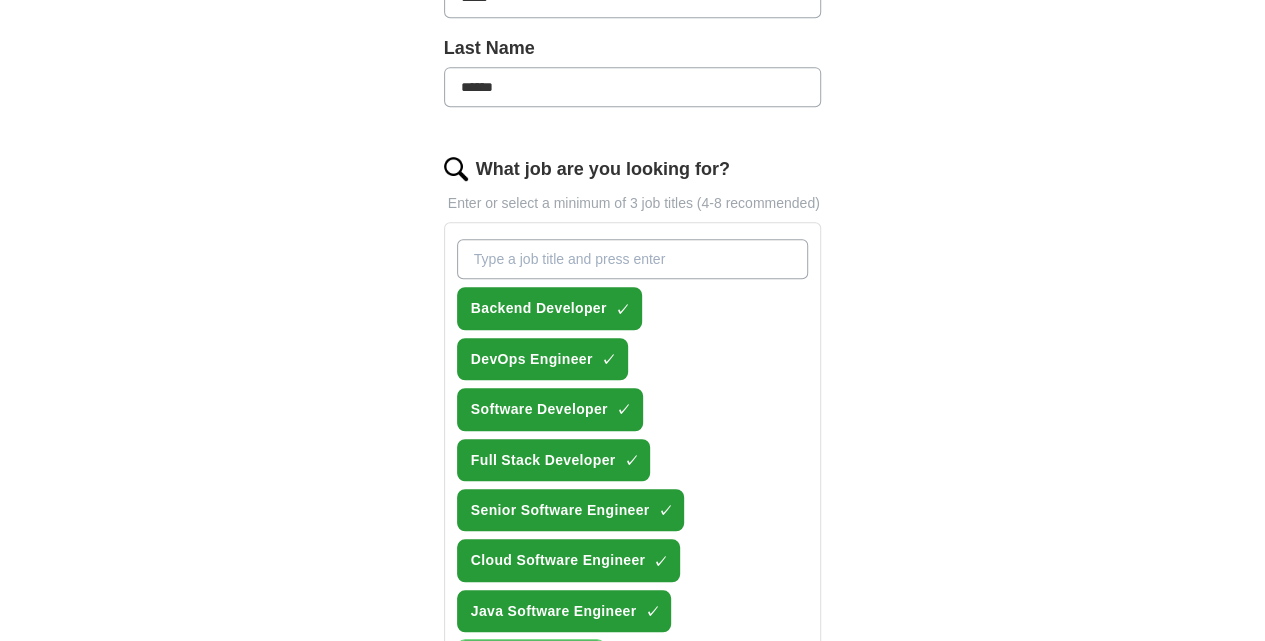 click on "API Developer" at bounding box center (520, 661) 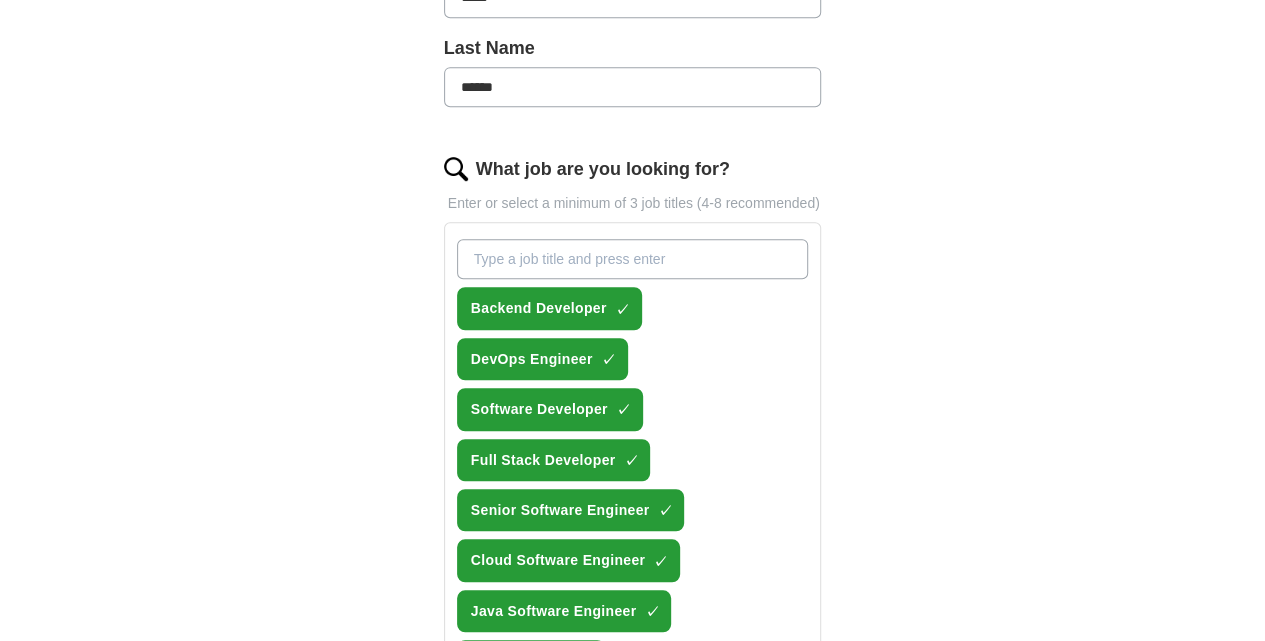 click on "Microservices Developer +" at bounding box center [568, 712] 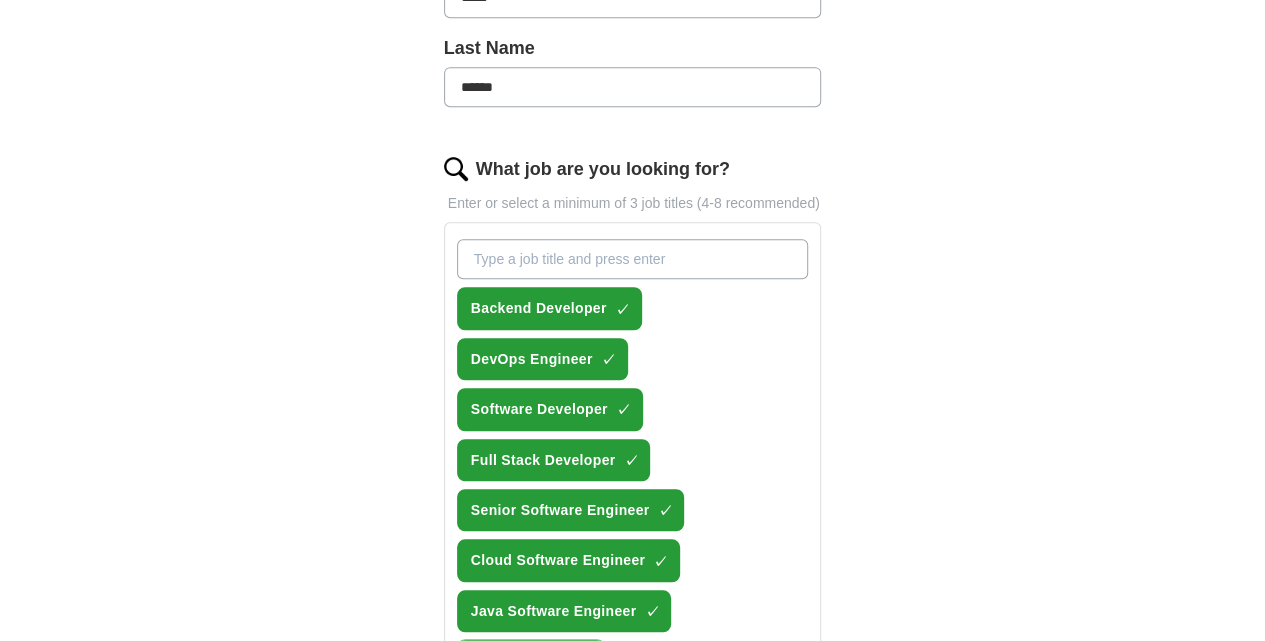 click on "API Developer ✓ ×" at bounding box center [531, 661] 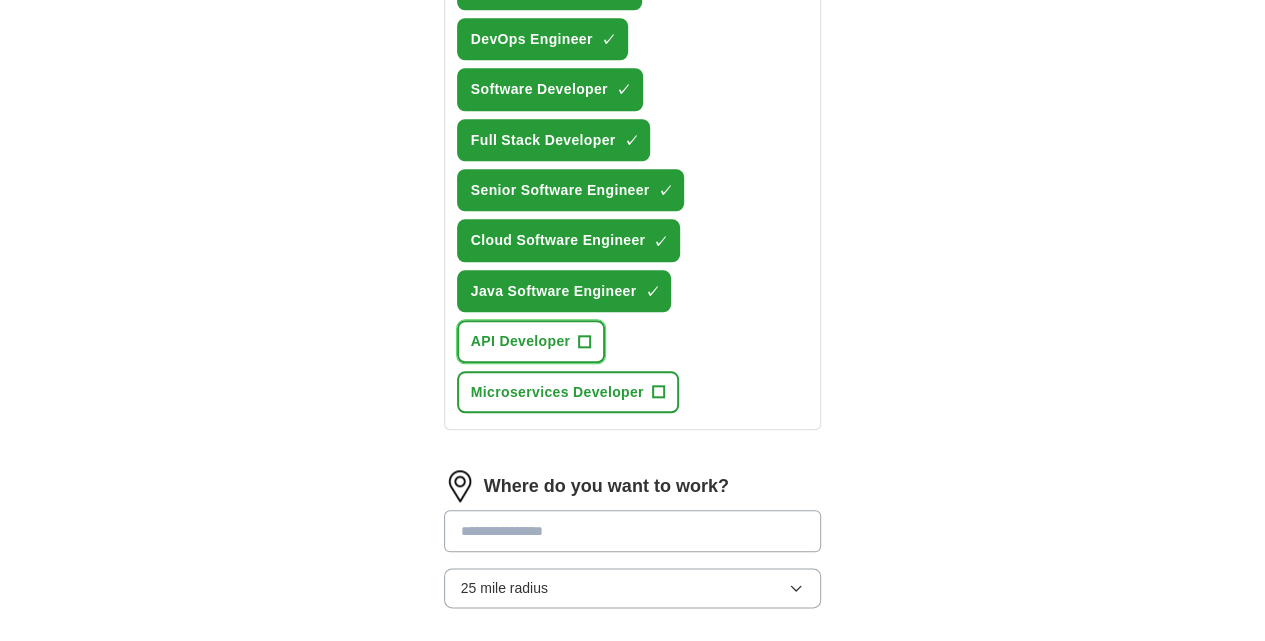 scroll, scrollTop: 859, scrollLeft: 0, axis: vertical 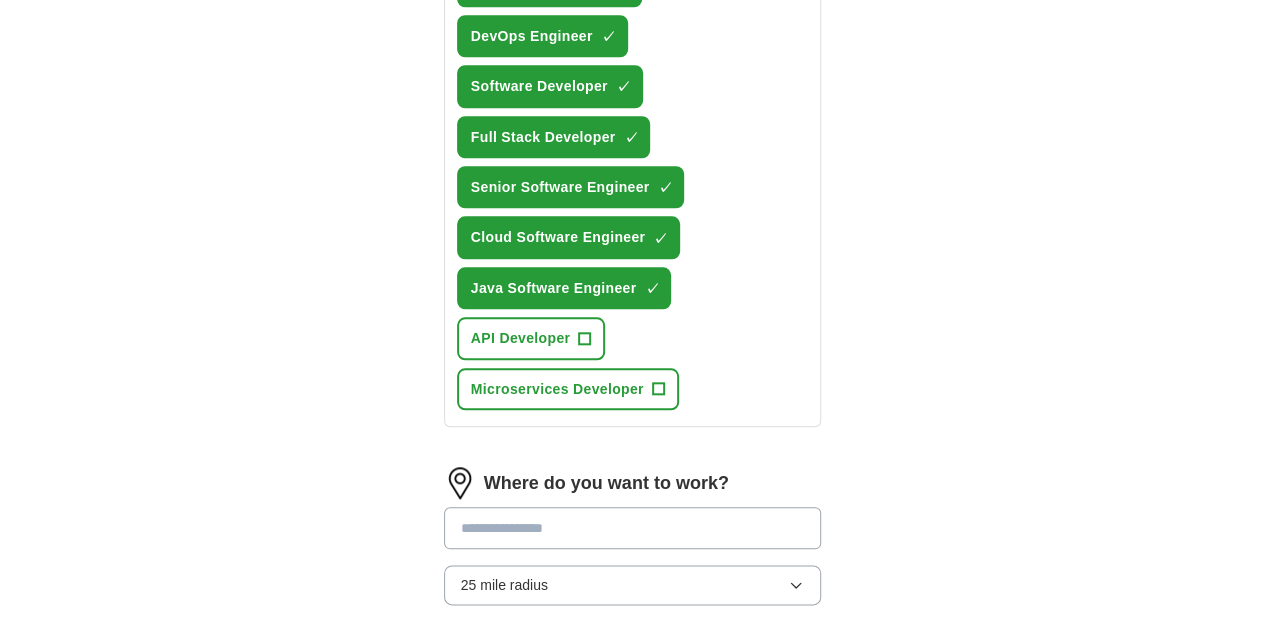 click at bounding box center [633, 528] 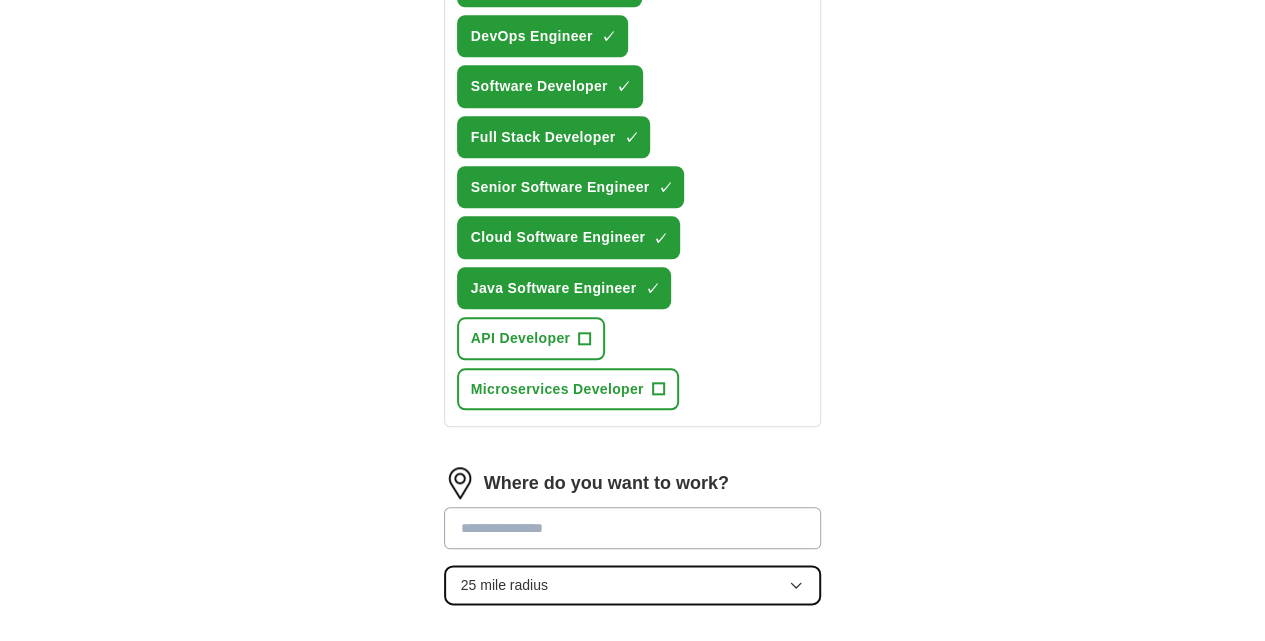 click on "25 mile radius" at bounding box center [633, 585] 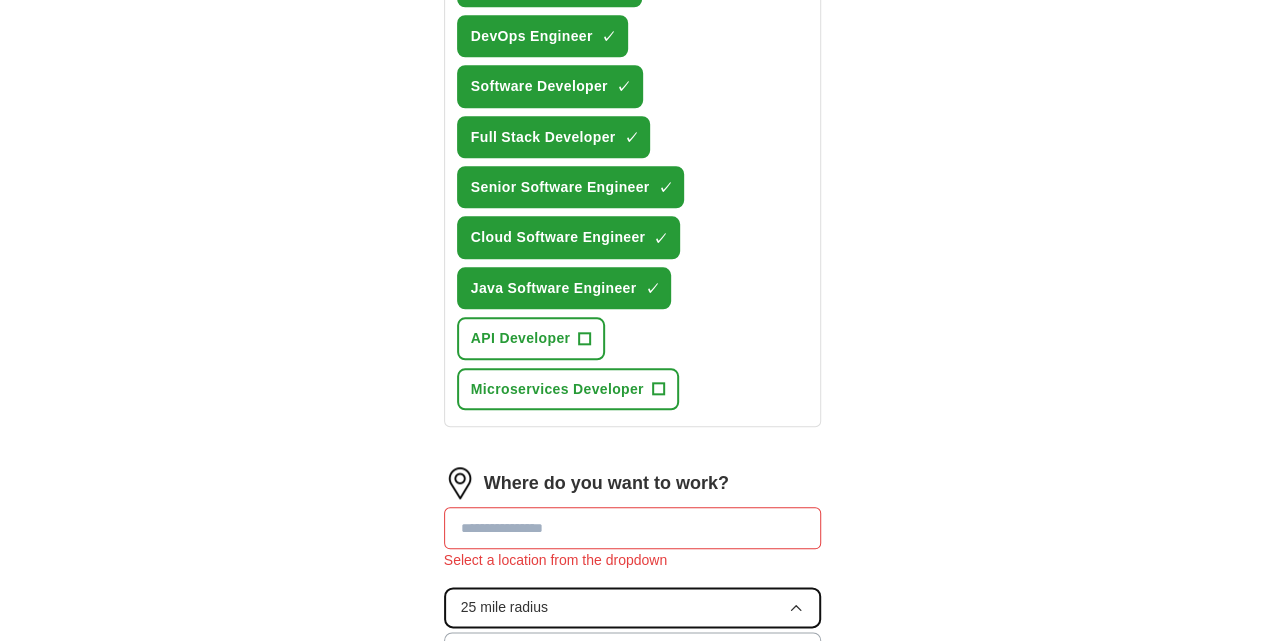 click on "25 mile radius" at bounding box center (633, 607) 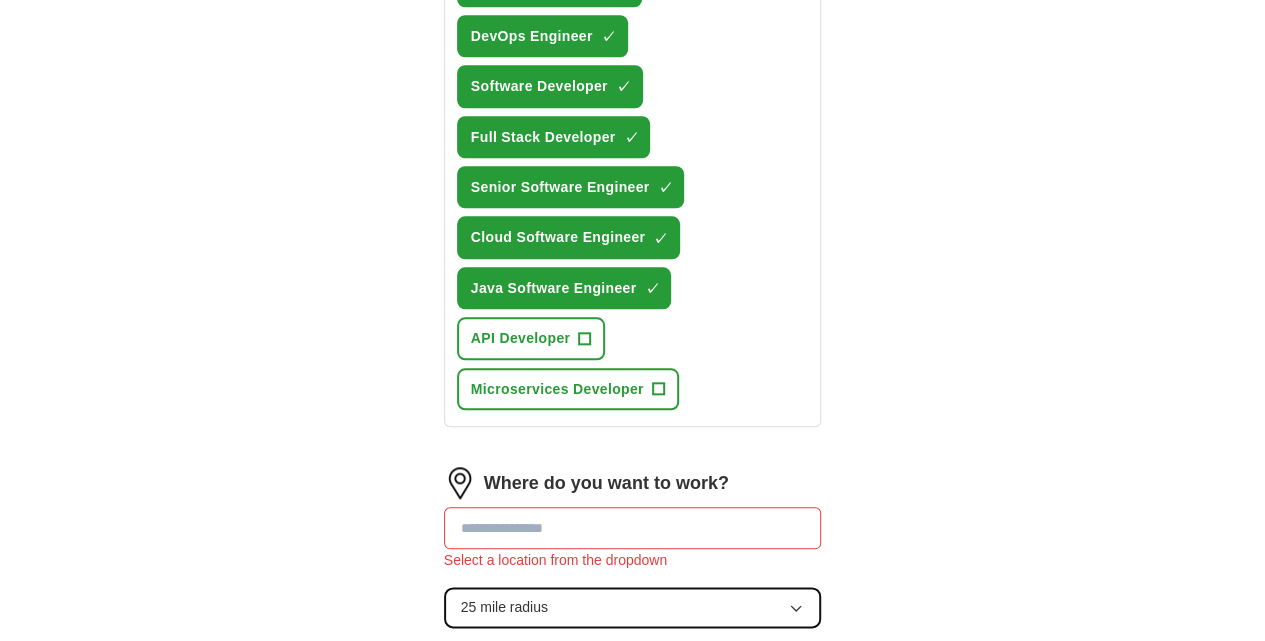 click on "25 mile radius" at bounding box center (633, 607) 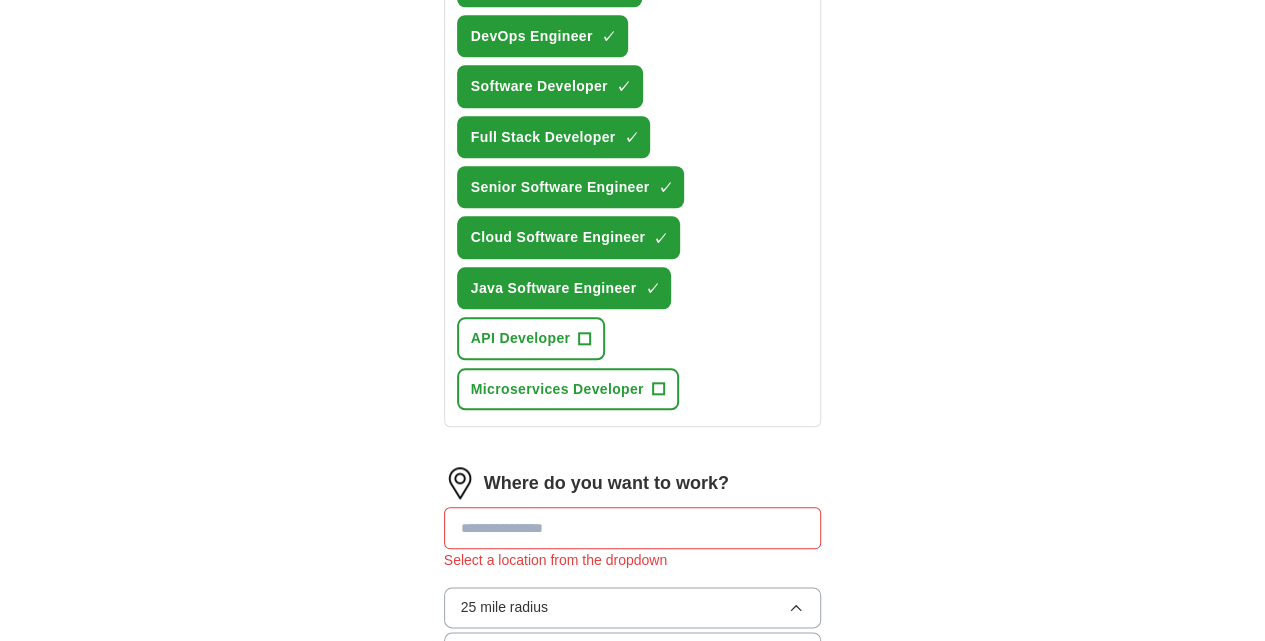 click on "100 mile radius" at bounding box center (633, 855) 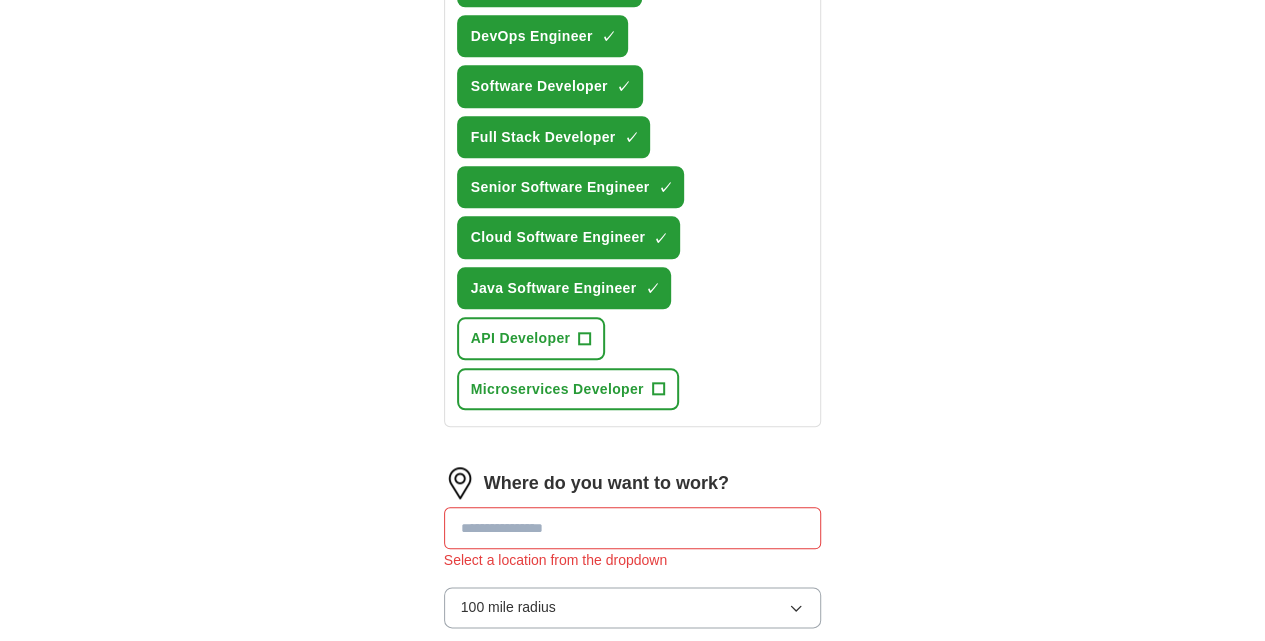 click at bounding box center (633, 528) 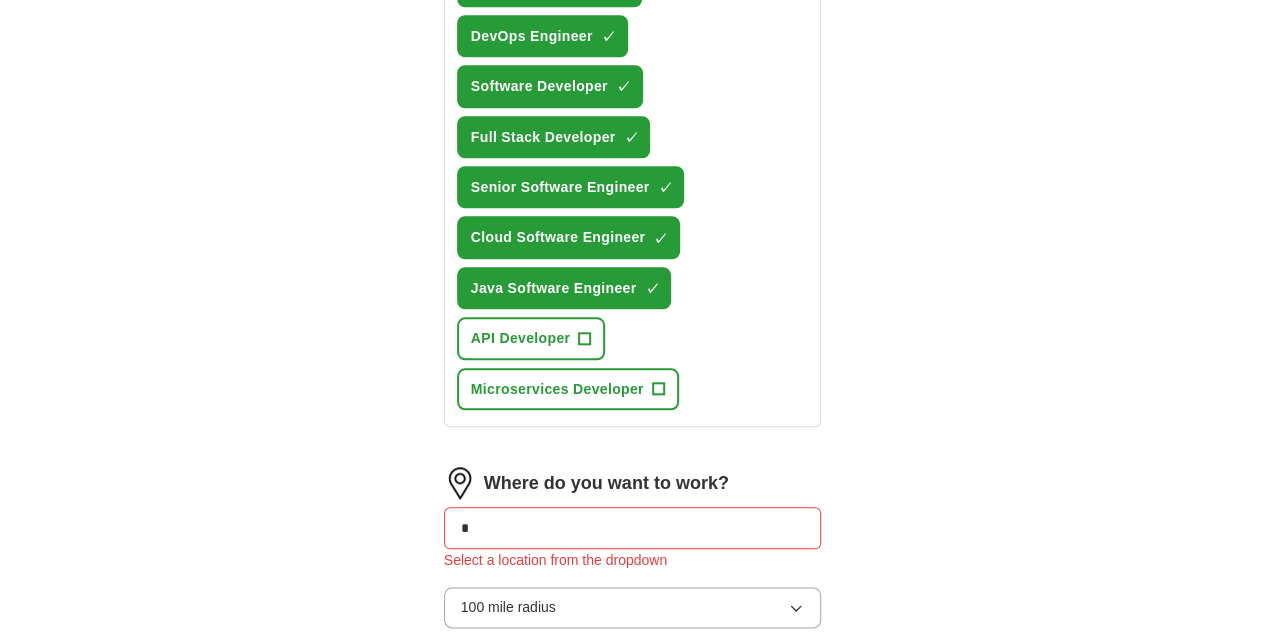 type on "**" 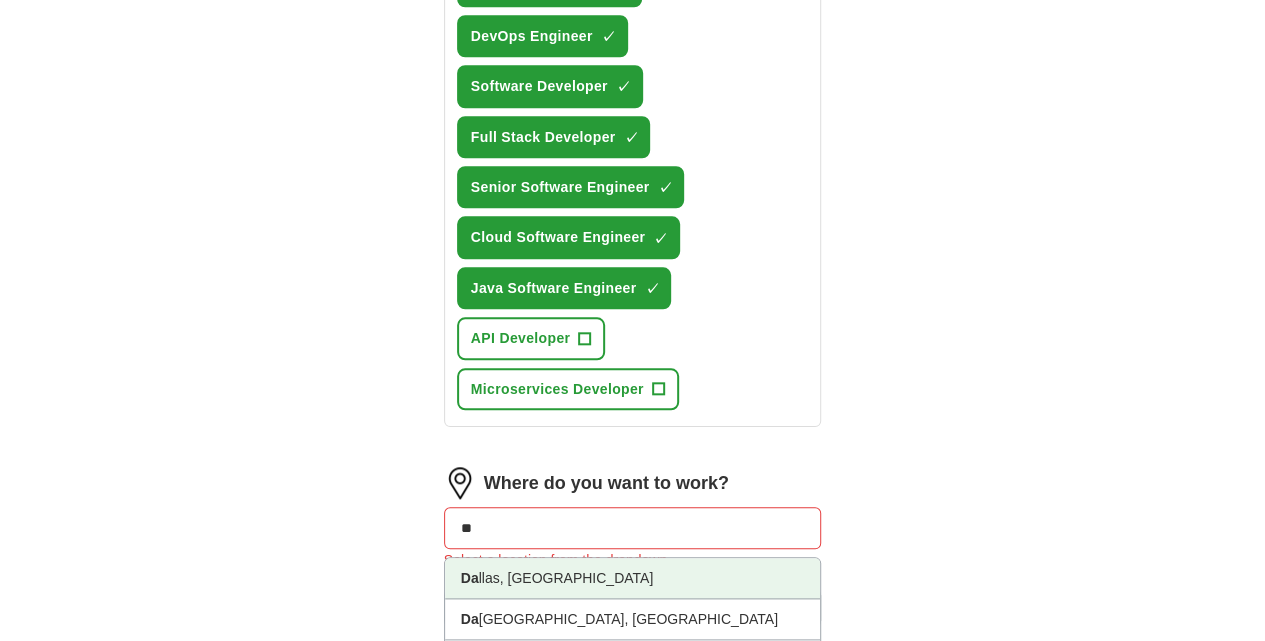 click on "Da llas, [GEOGRAPHIC_DATA]" at bounding box center [633, 578] 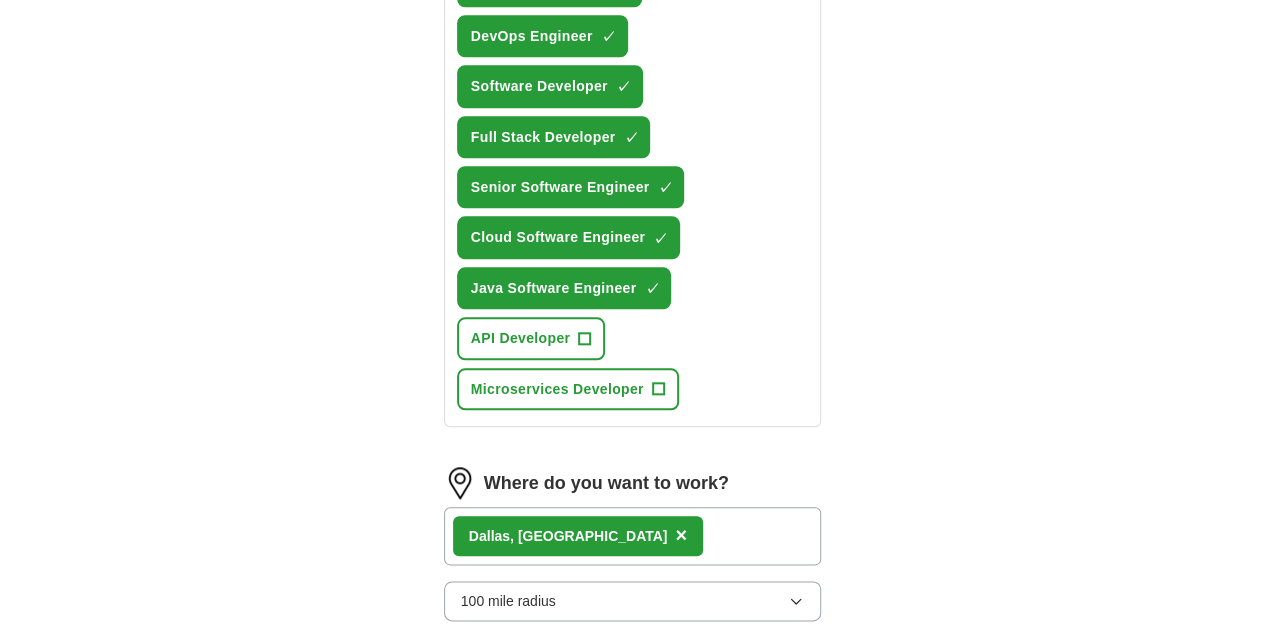 click on "Da llas, [GEOGRAPHIC_DATA] ×" at bounding box center (633, 536) 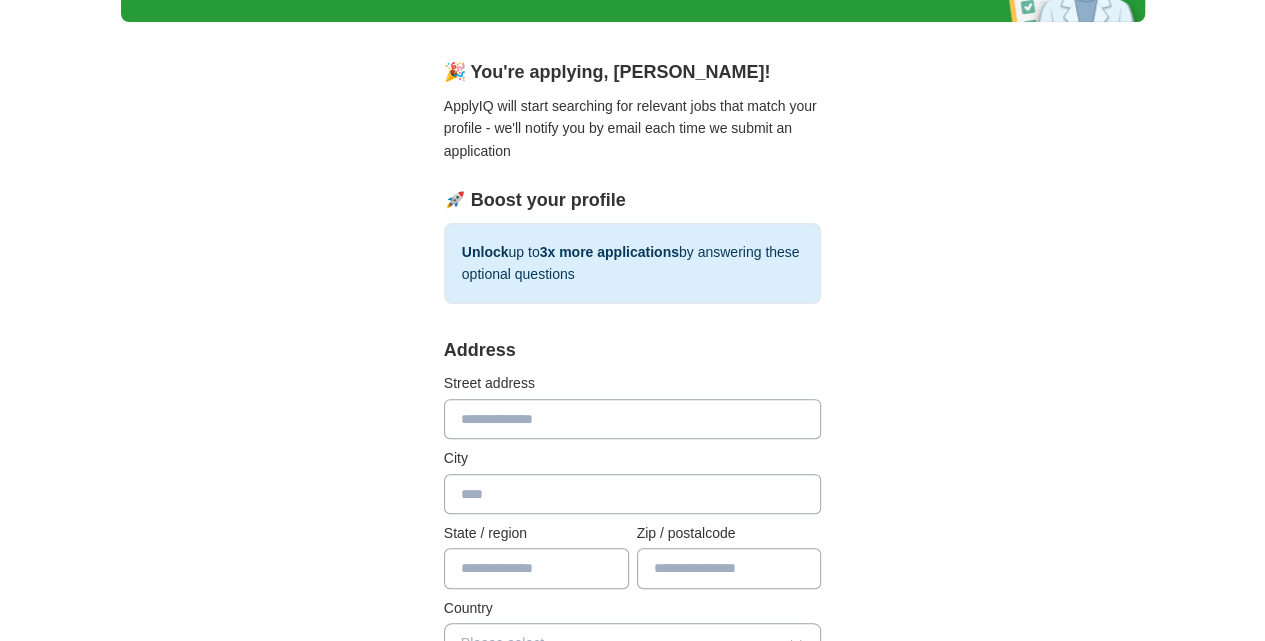 scroll, scrollTop: 0, scrollLeft: 0, axis: both 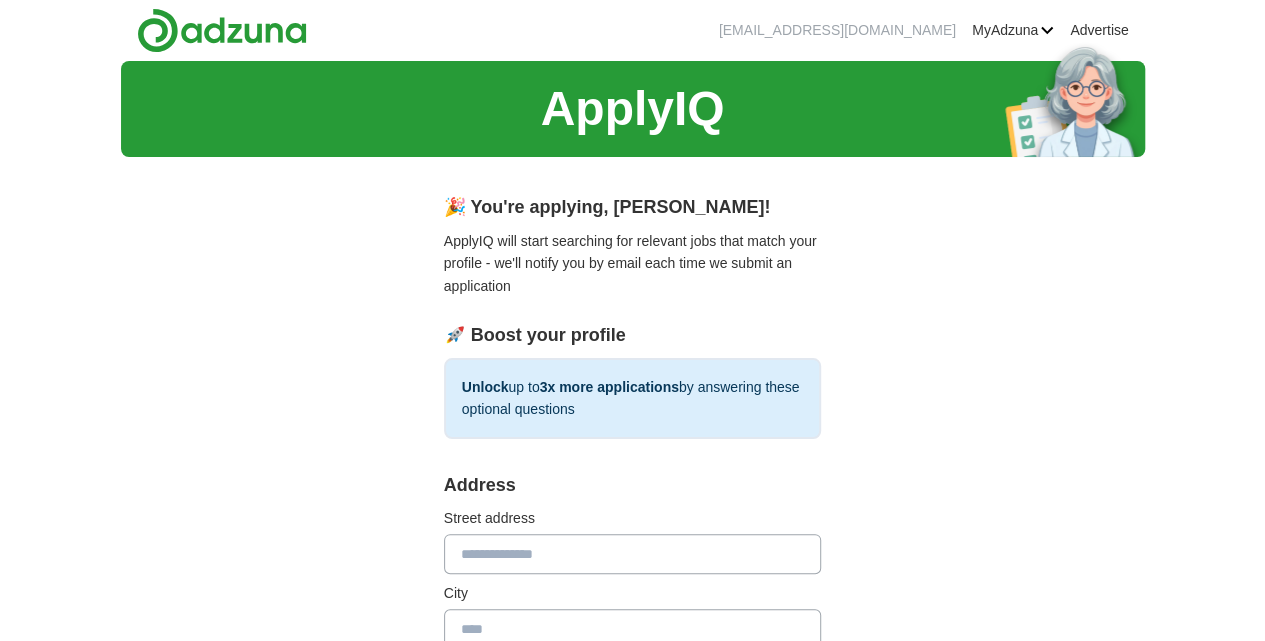 click at bounding box center (633, 554) 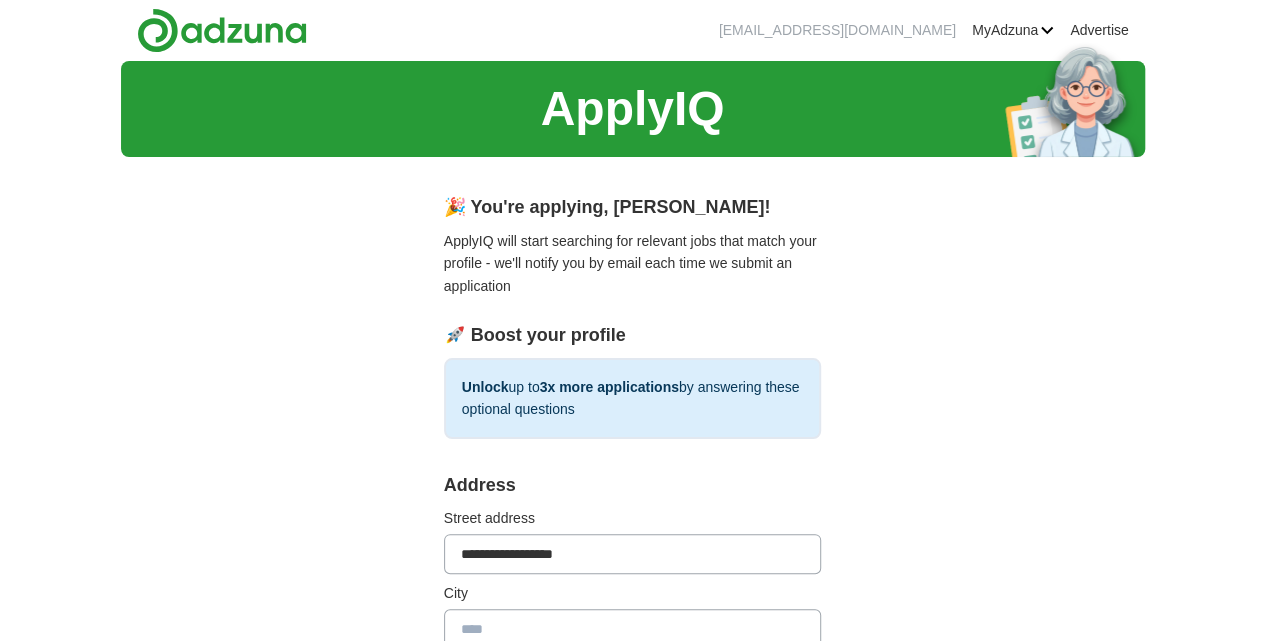 type on "******" 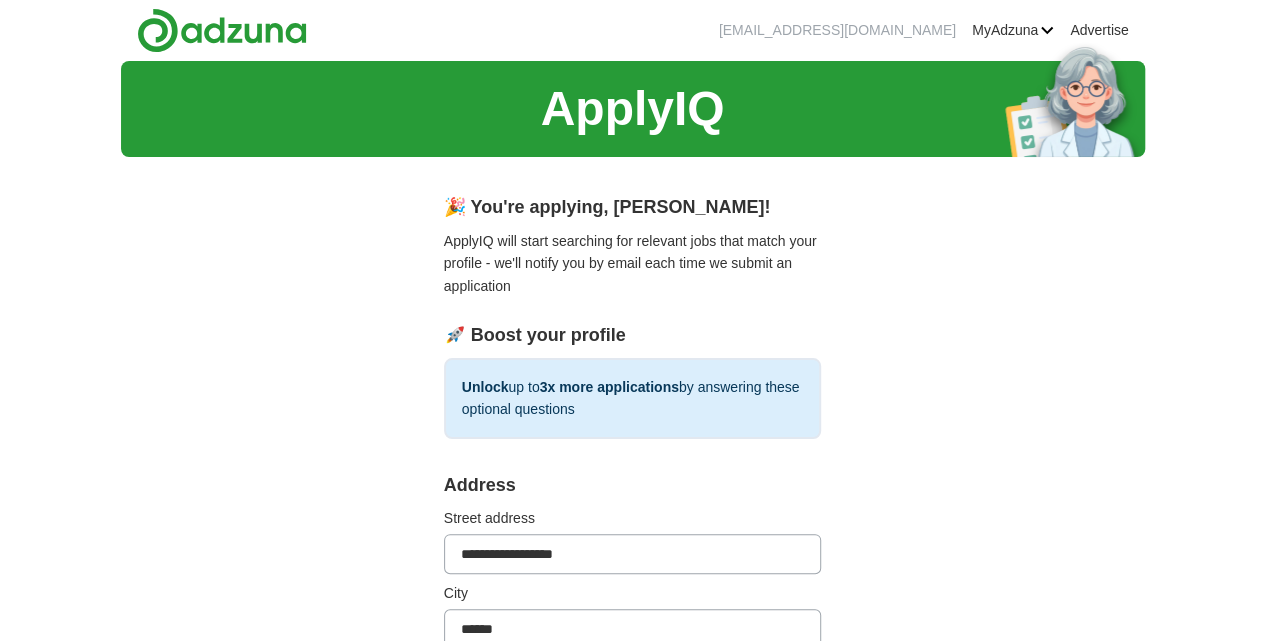 type on "****" 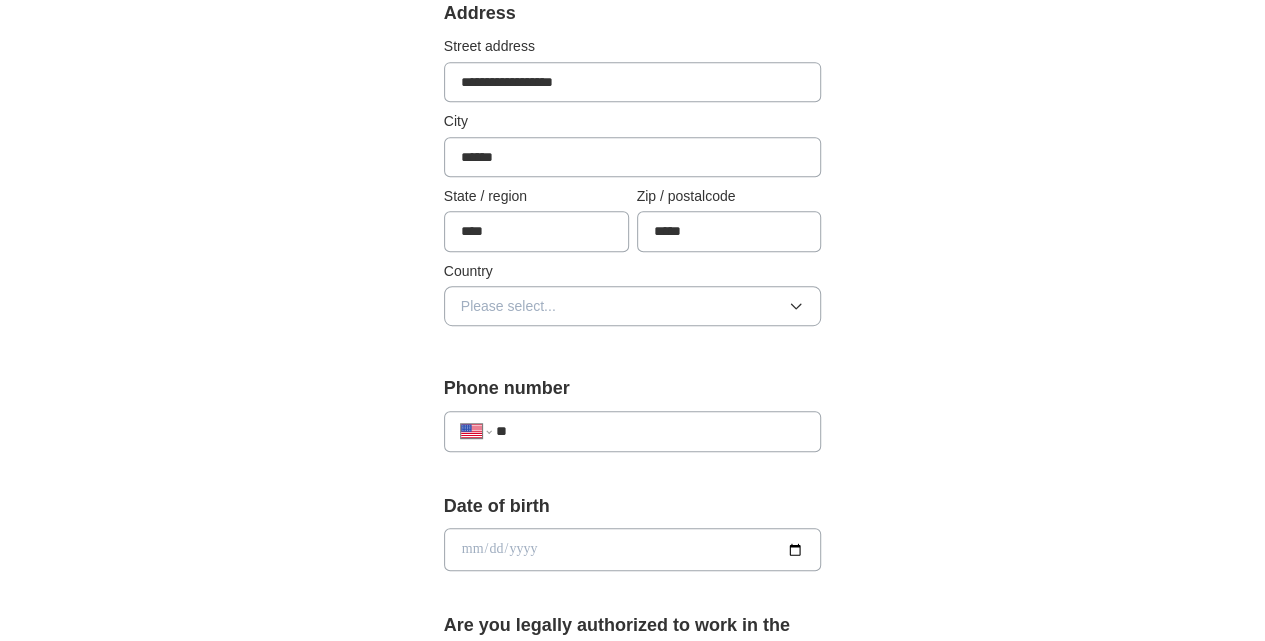 scroll, scrollTop: 485, scrollLeft: 0, axis: vertical 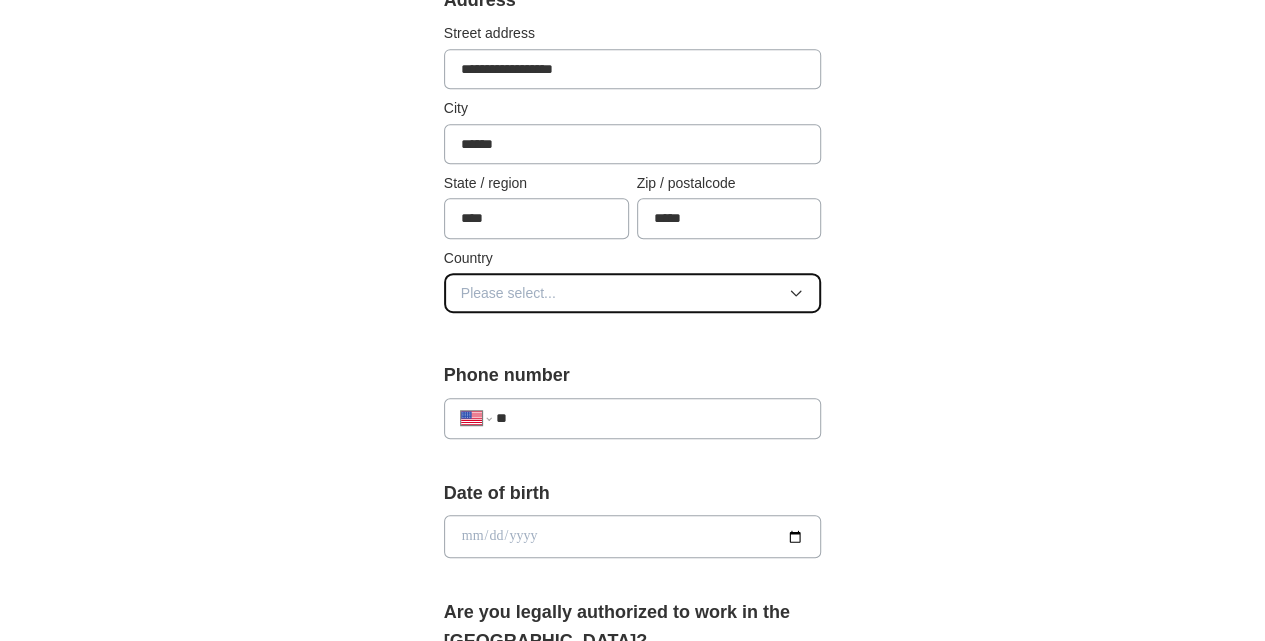 click on "Please select..." at bounding box center [633, 293] 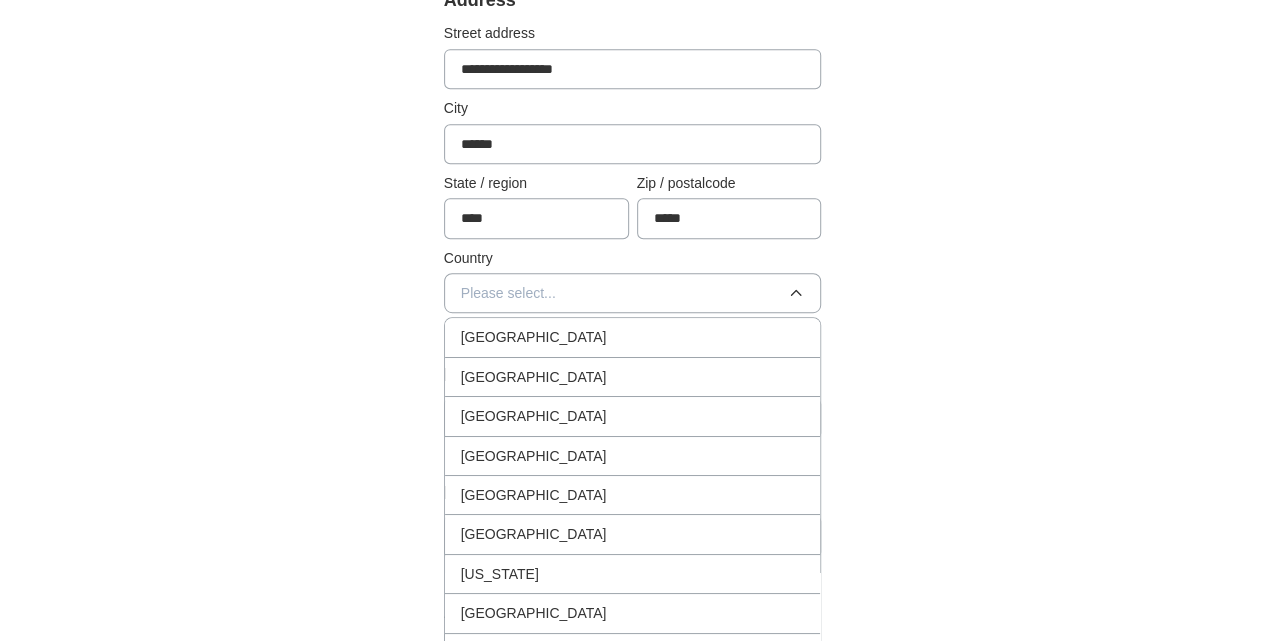 click on "[GEOGRAPHIC_DATA]" at bounding box center (633, 377) 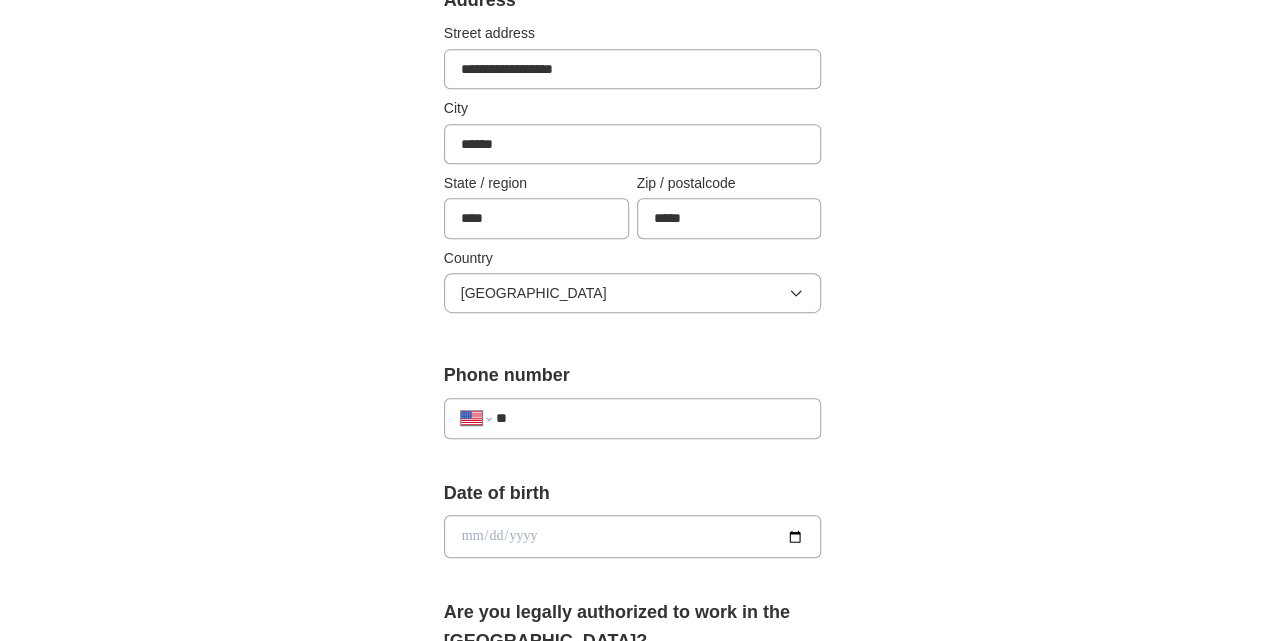 click on "**********" at bounding box center [633, 418] 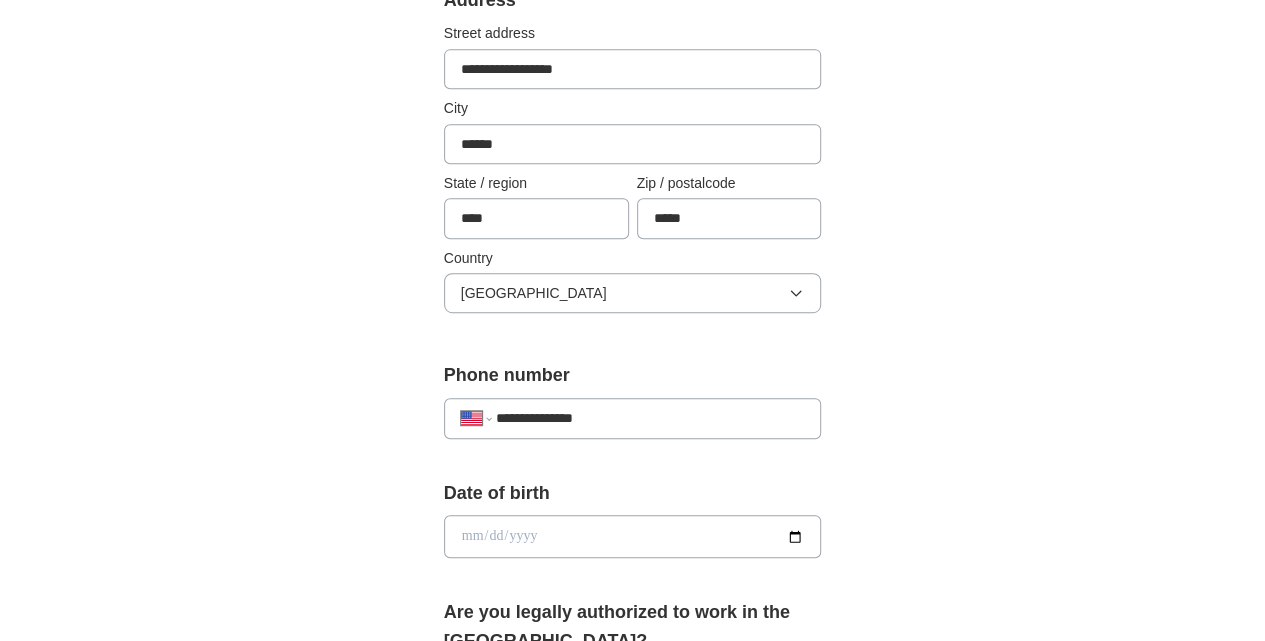 type on "**********" 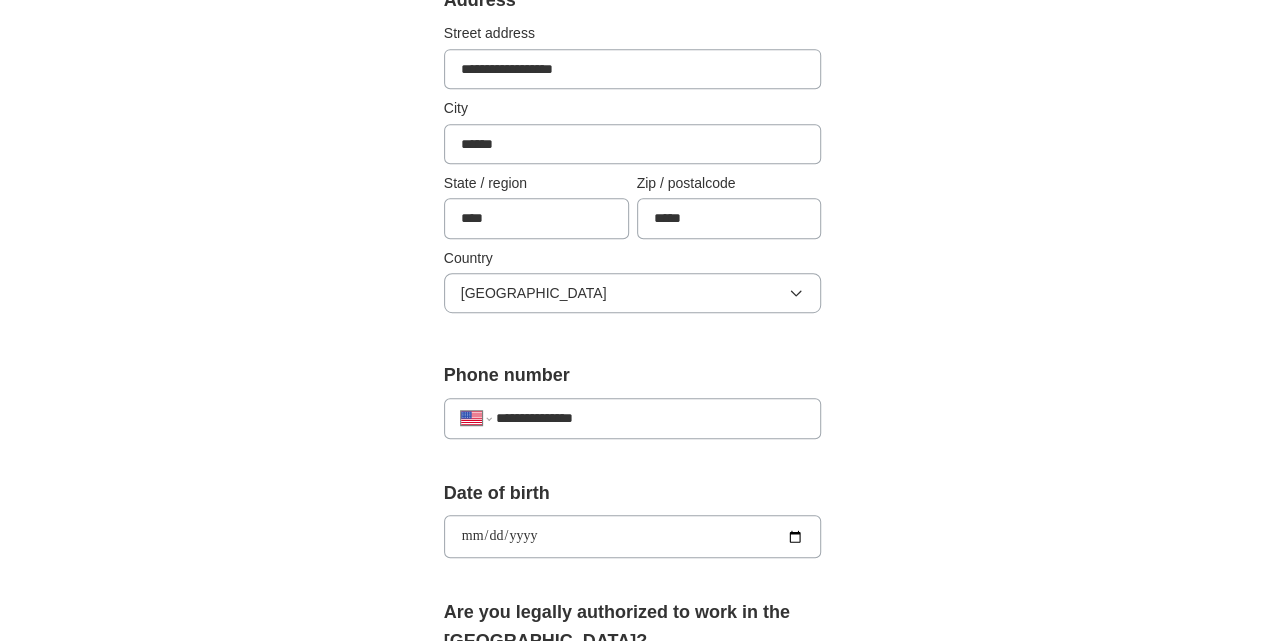 type on "**********" 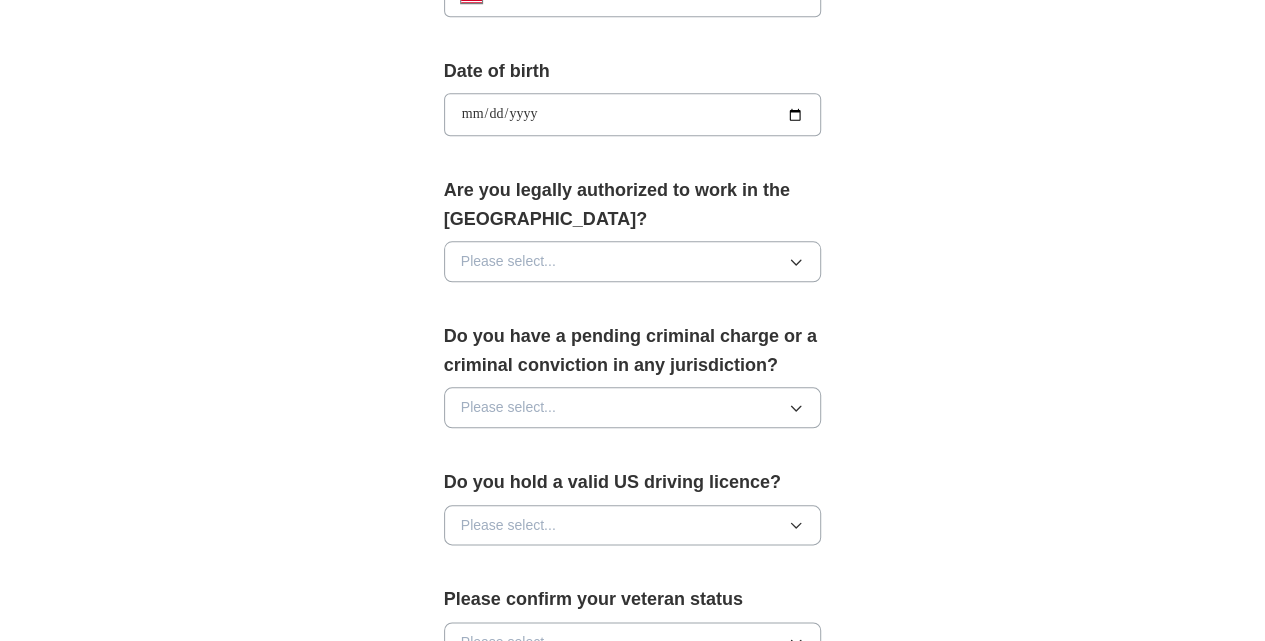 scroll, scrollTop: 925, scrollLeft: 0, axis: vertical 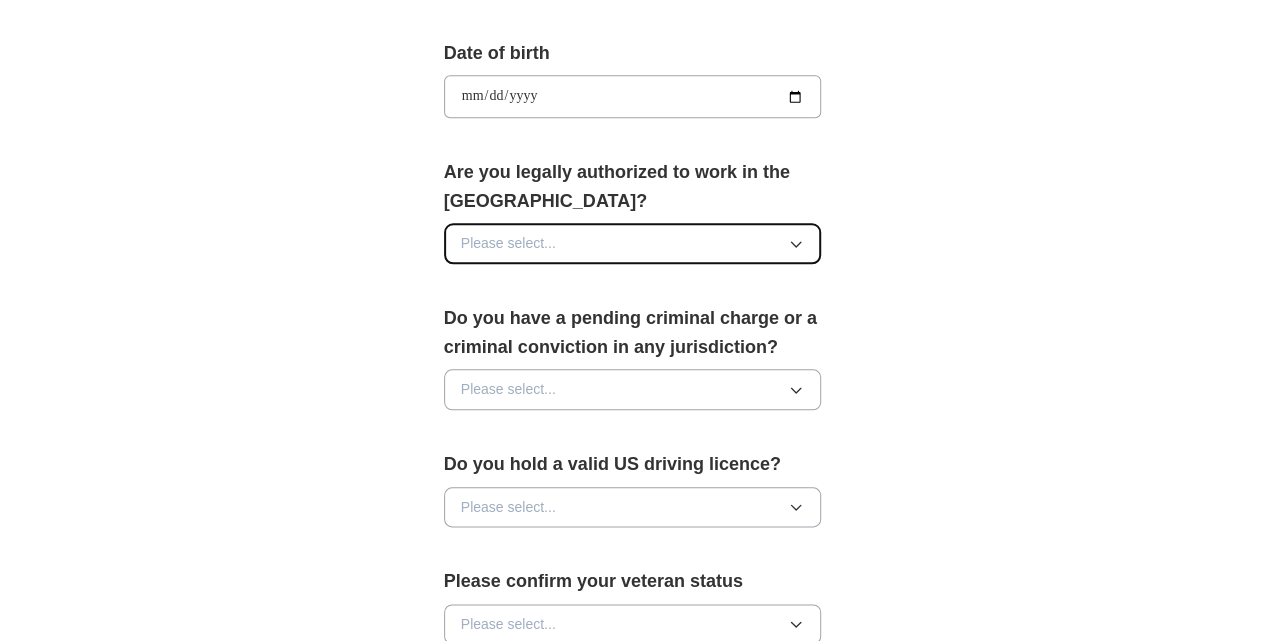 click on "Please select..." at bounding box center (633, 243) 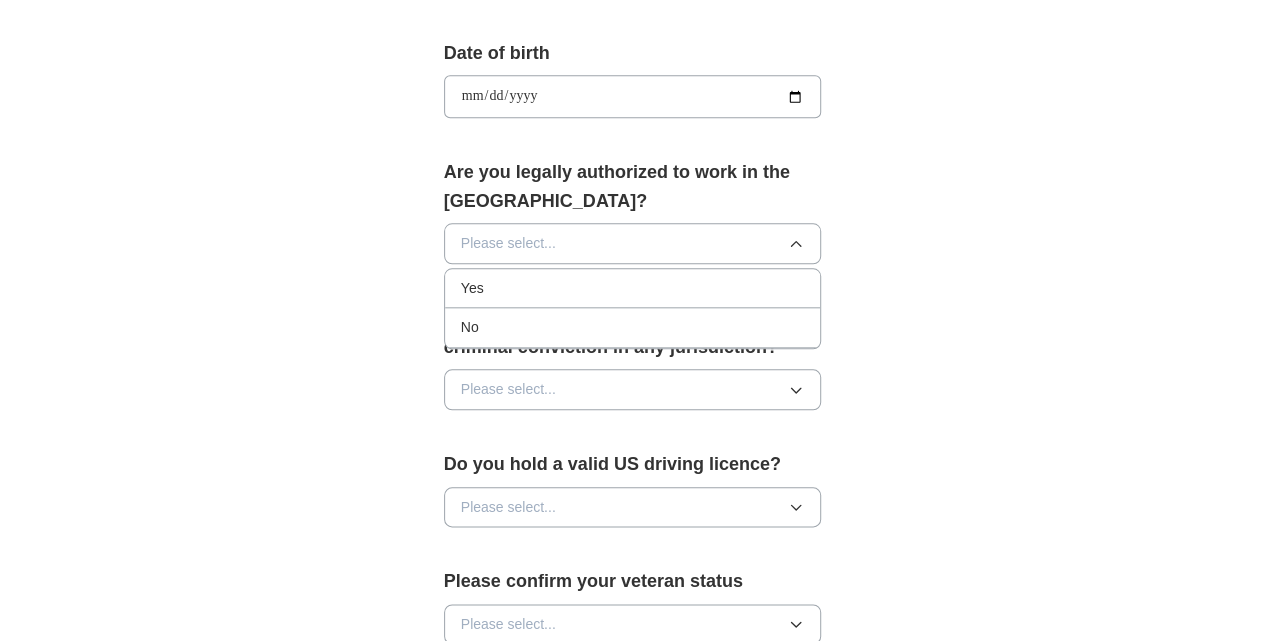 click on "Yes" at bounding box center (633, 288) 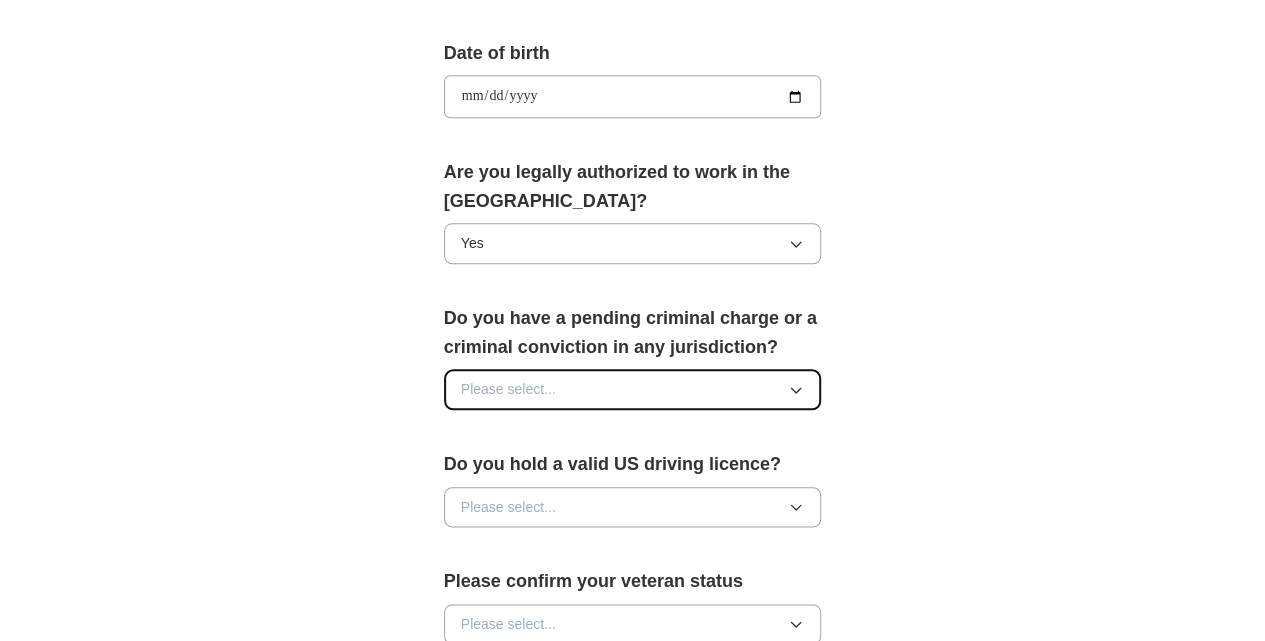 click on "Please select..." at bounding box center (633, 389) 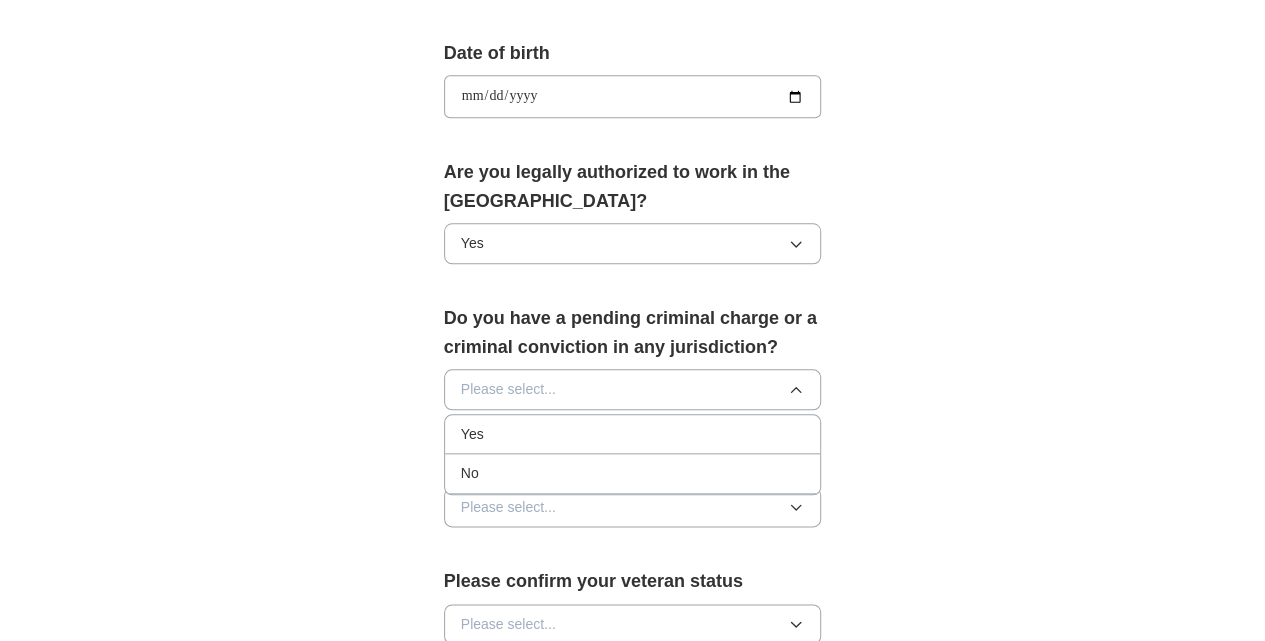 click on "No" at bounding box center [633, 473] 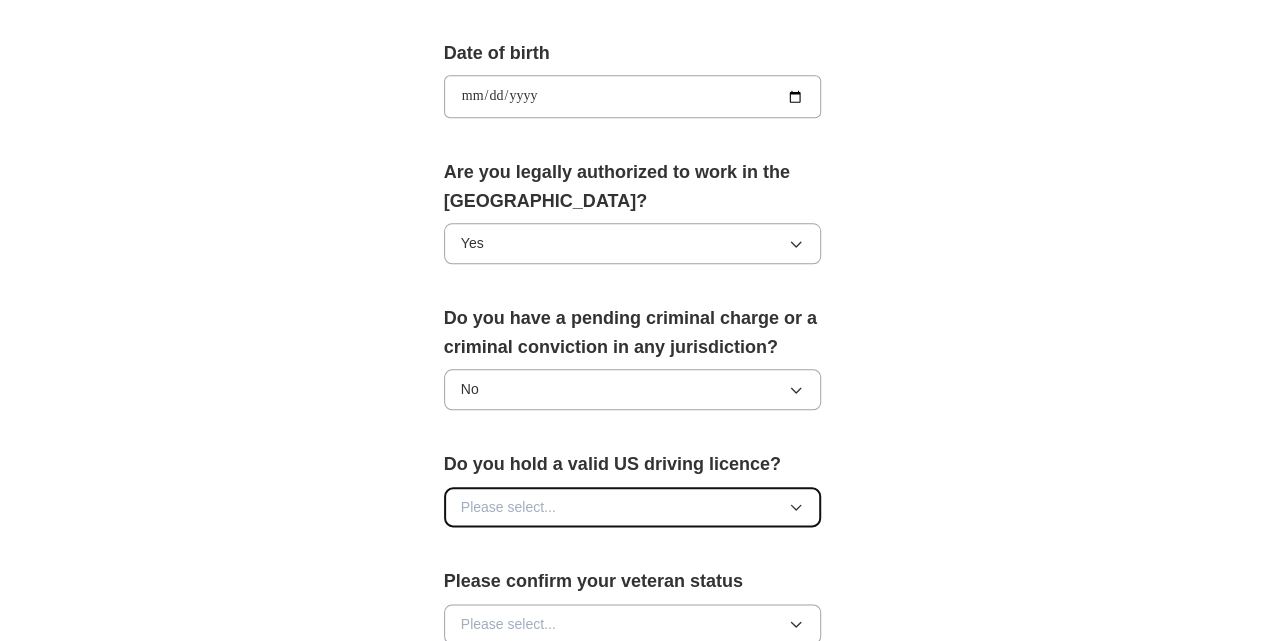 click on "Please select..." at bounding box center (633, 507) 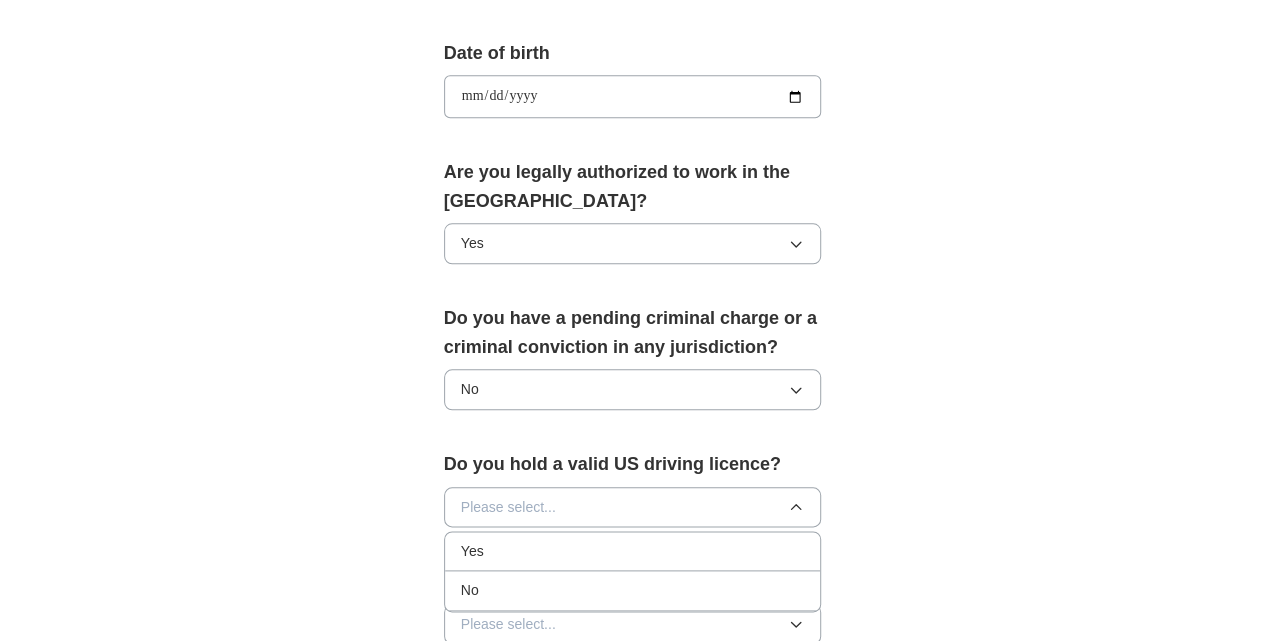 click on "Yes" at bounding box center [633, 551] 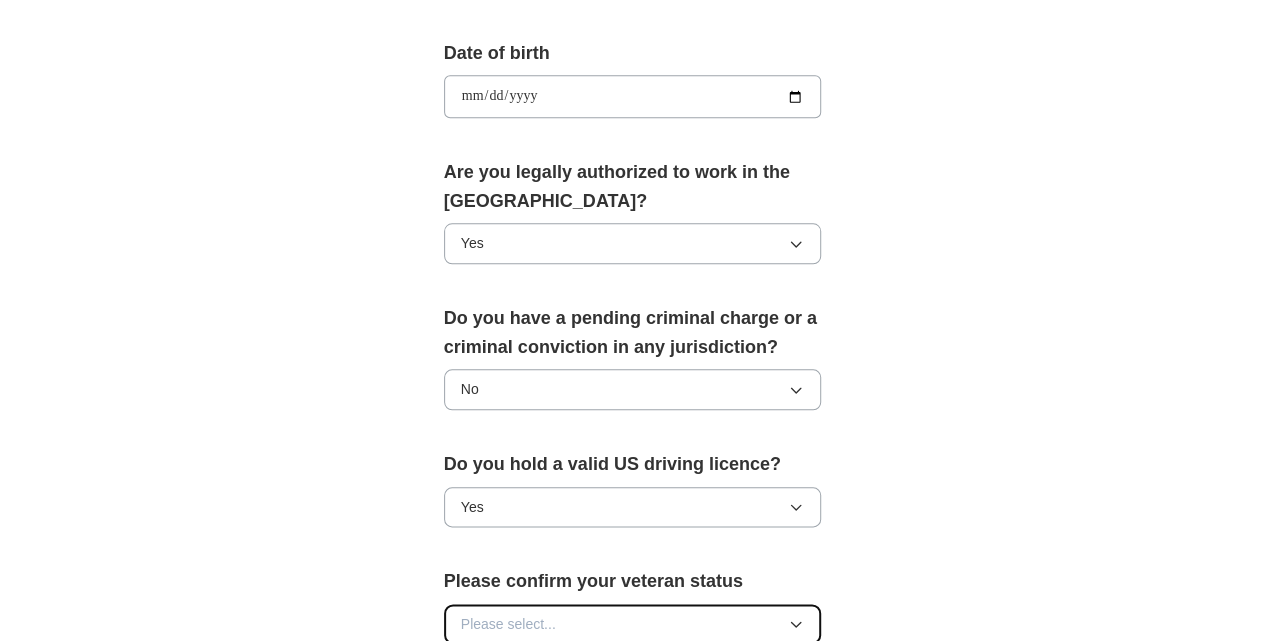 click on "Please select..." at bounding box center (633, 624) 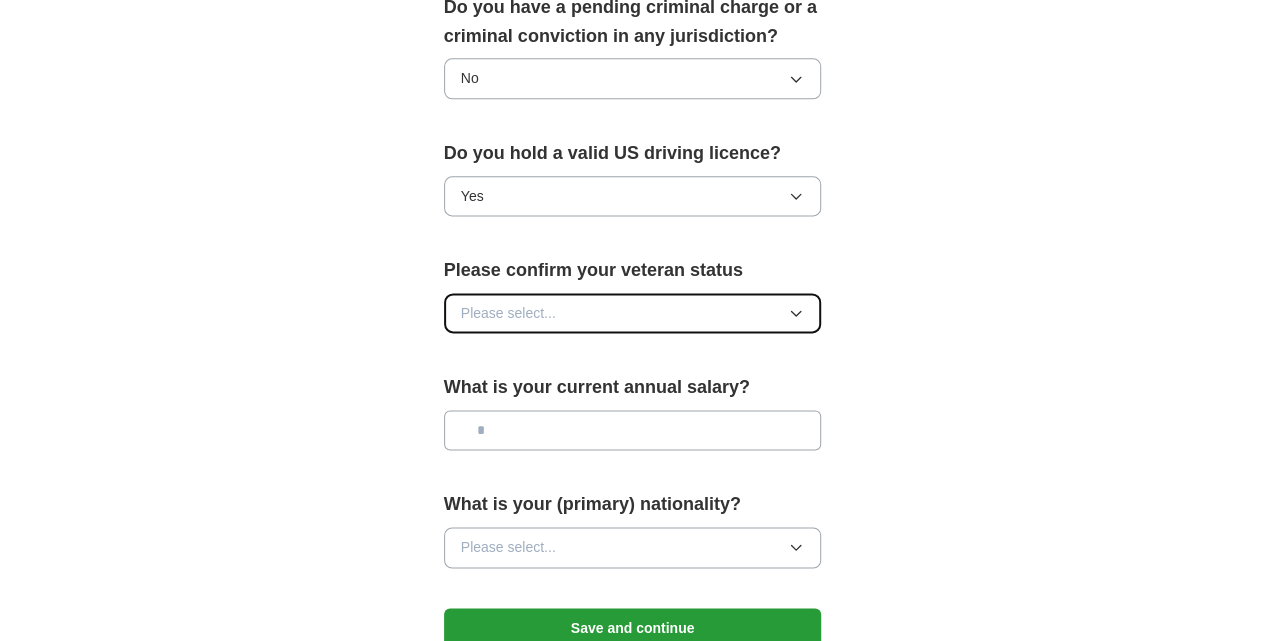 scroll, scrollTop: 1241, scrollLeft: 0, axis: vertical 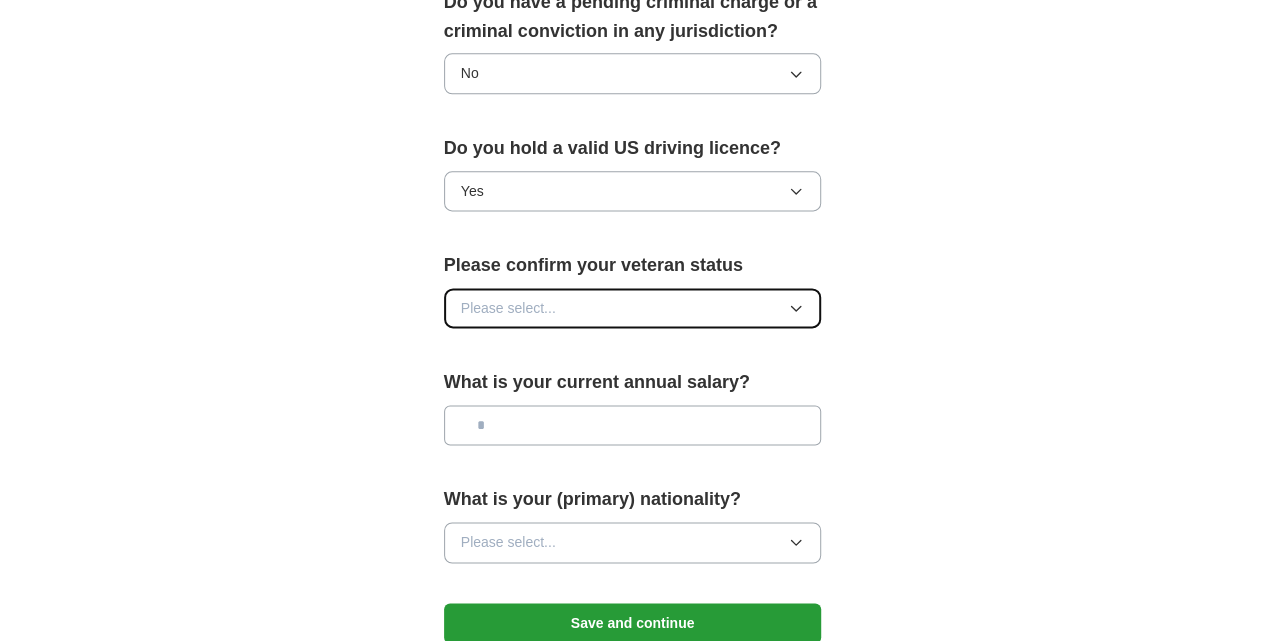 click on "Please select..." at bounding box center (633, 308) 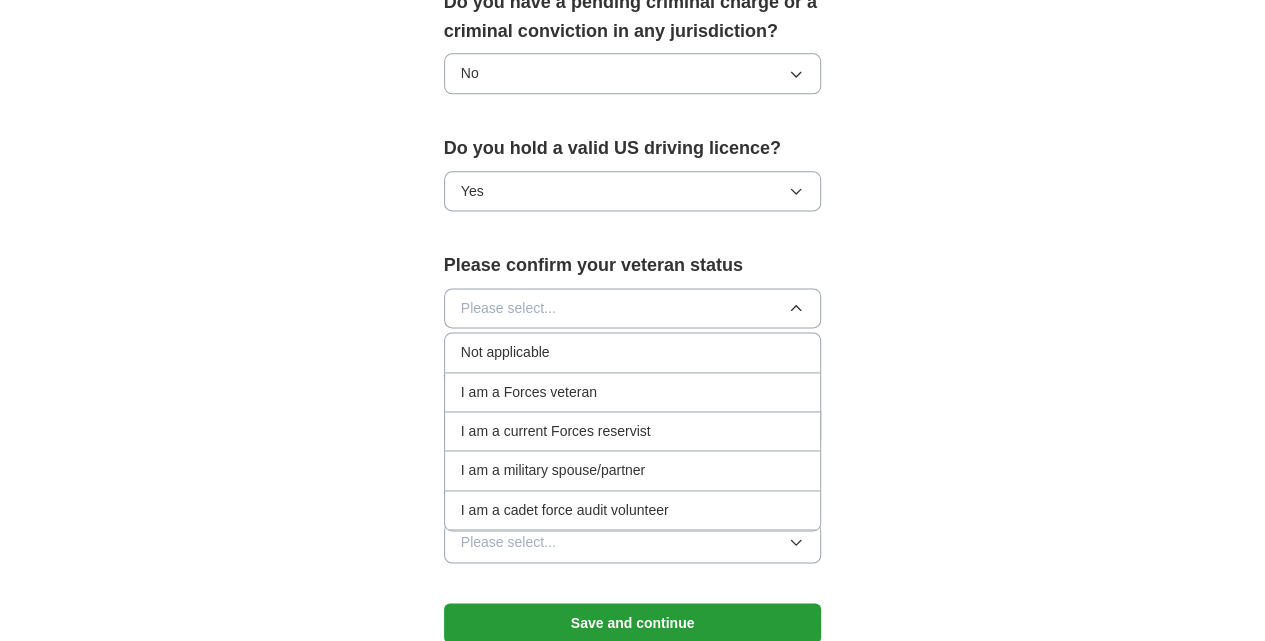 click on "Not applicable" at bounding box center [633, 352] 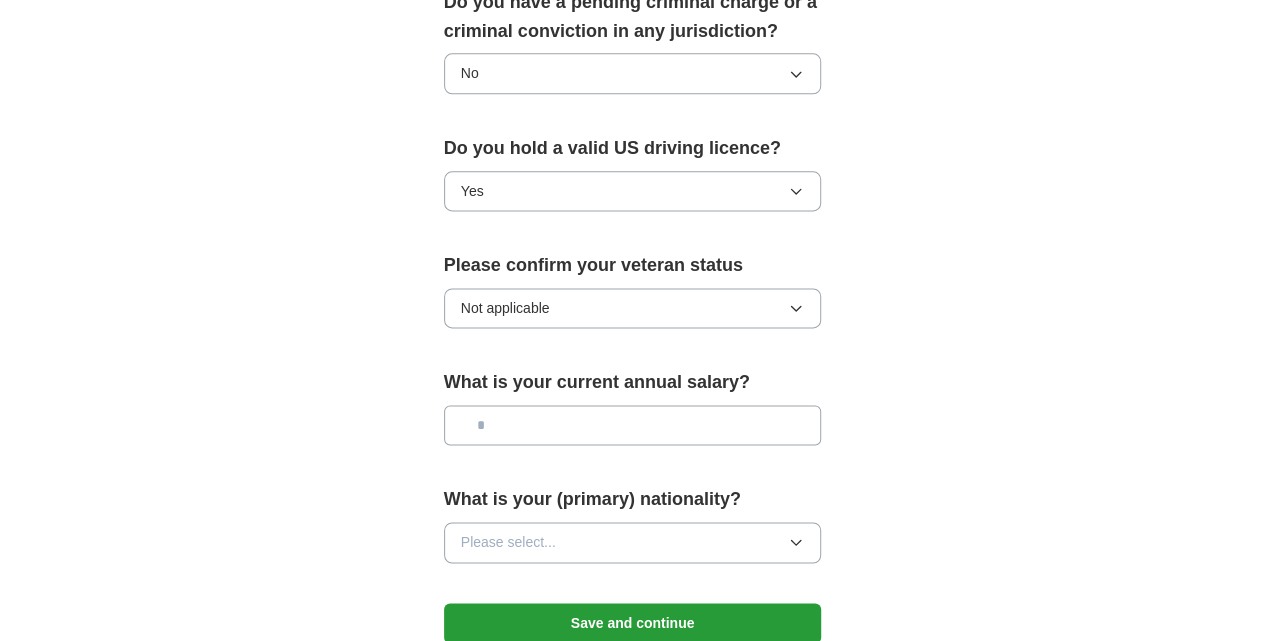 click at bounding box center [633, 425] 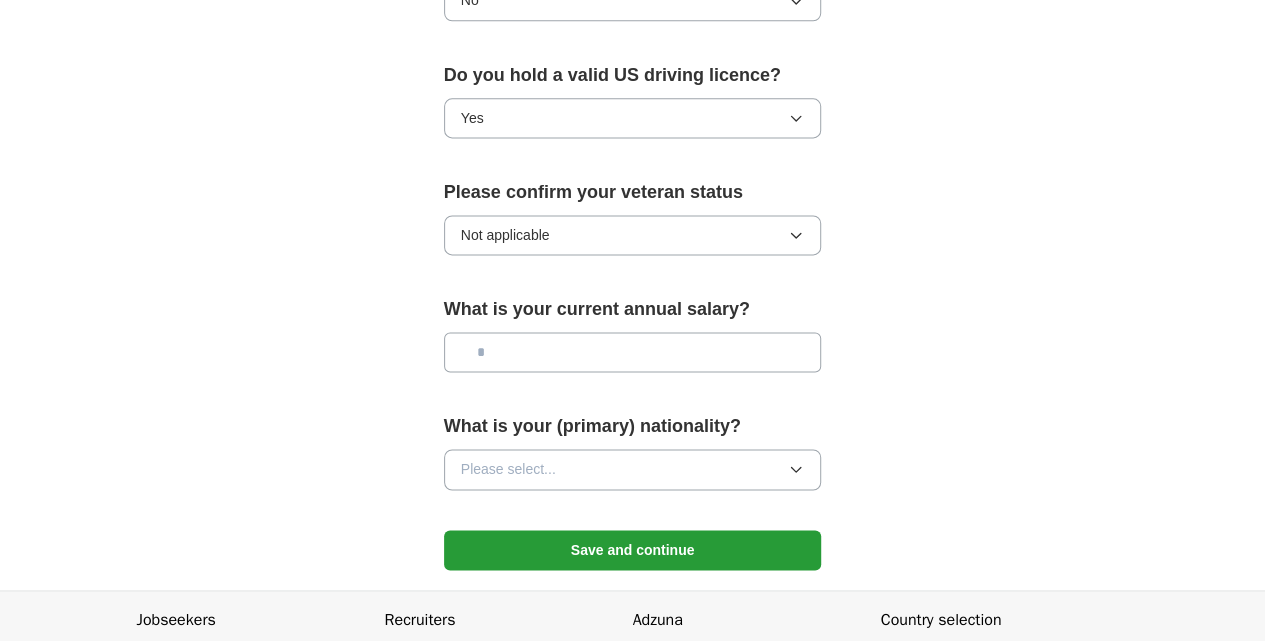 scroll, scrollTop: 1341, scrollLeft: 0, axis: vertical 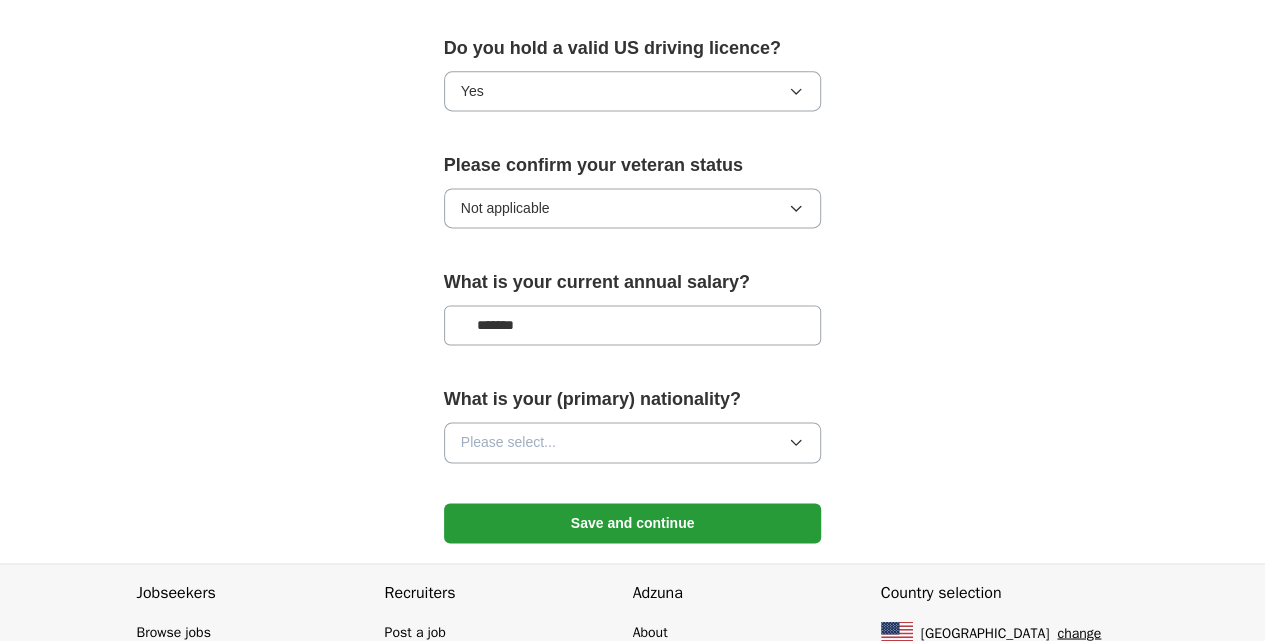 type on "*******" 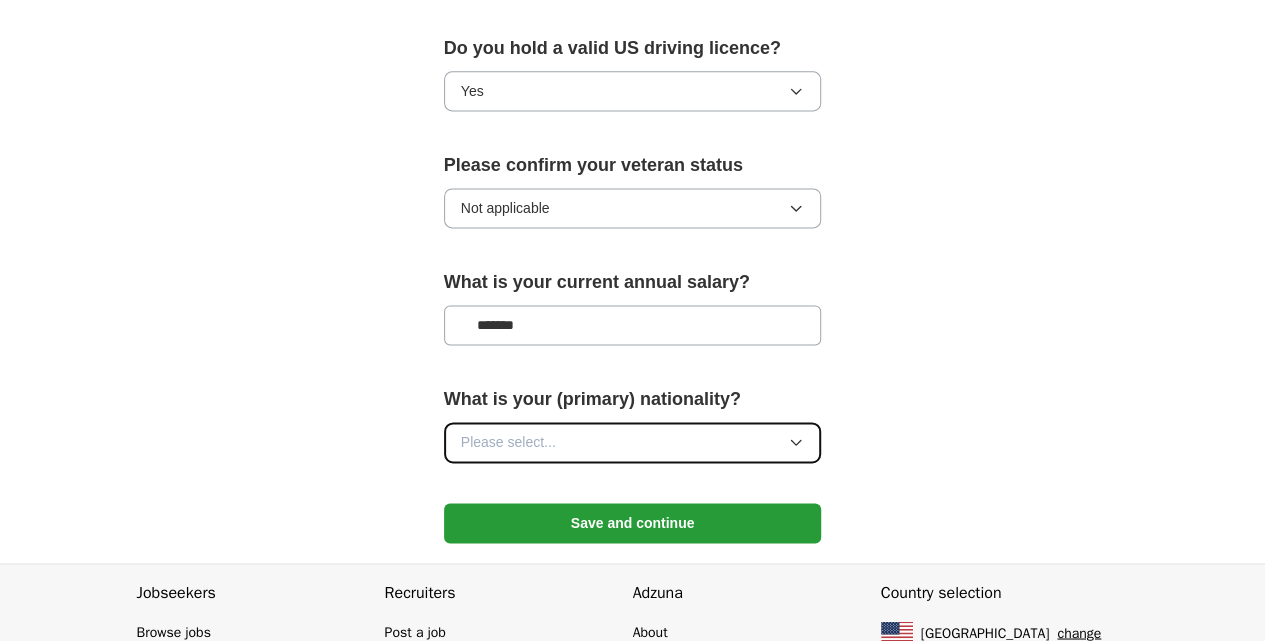 click on "Please select..." at bounding box center (508, 442) 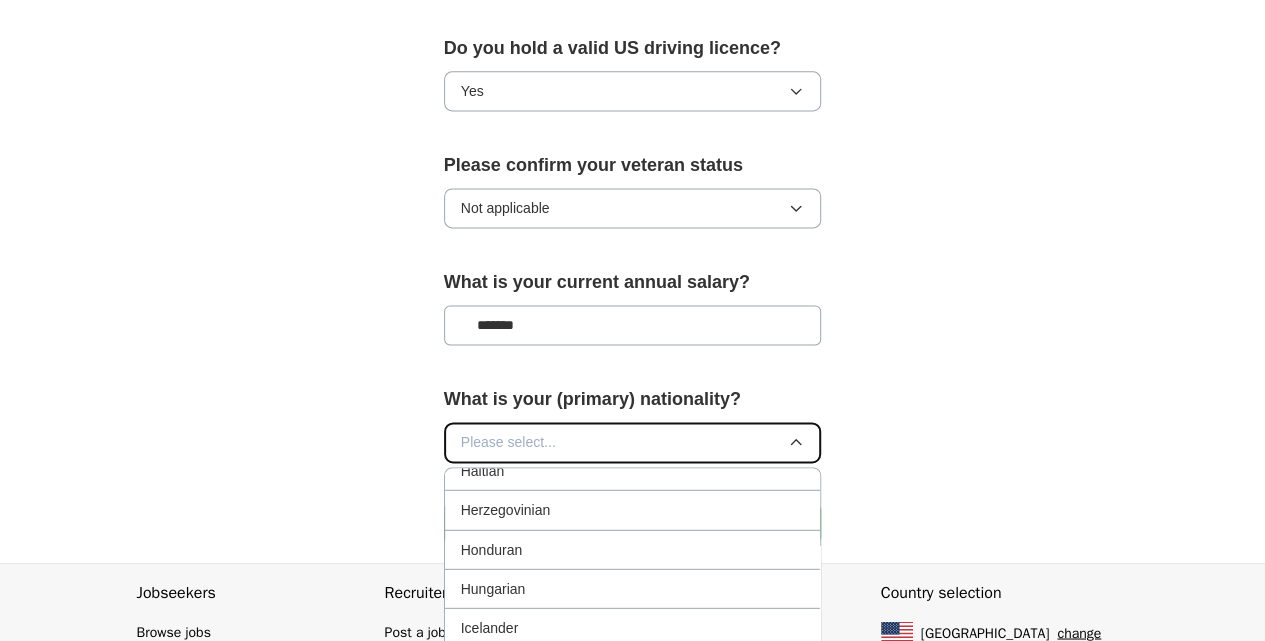 scroll, scrollTop: 2985, scrollLeft: 0, axis: vertical 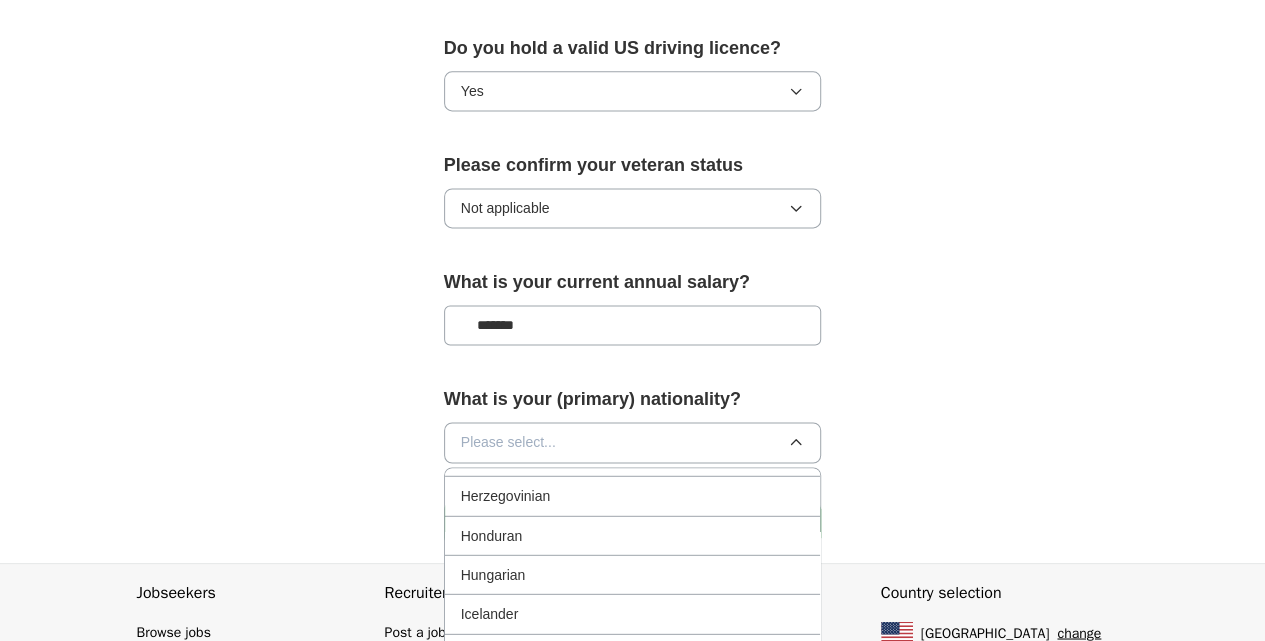 click on "[DEMOGRAPHIC_DATA]" at bounding box center (633, 653) 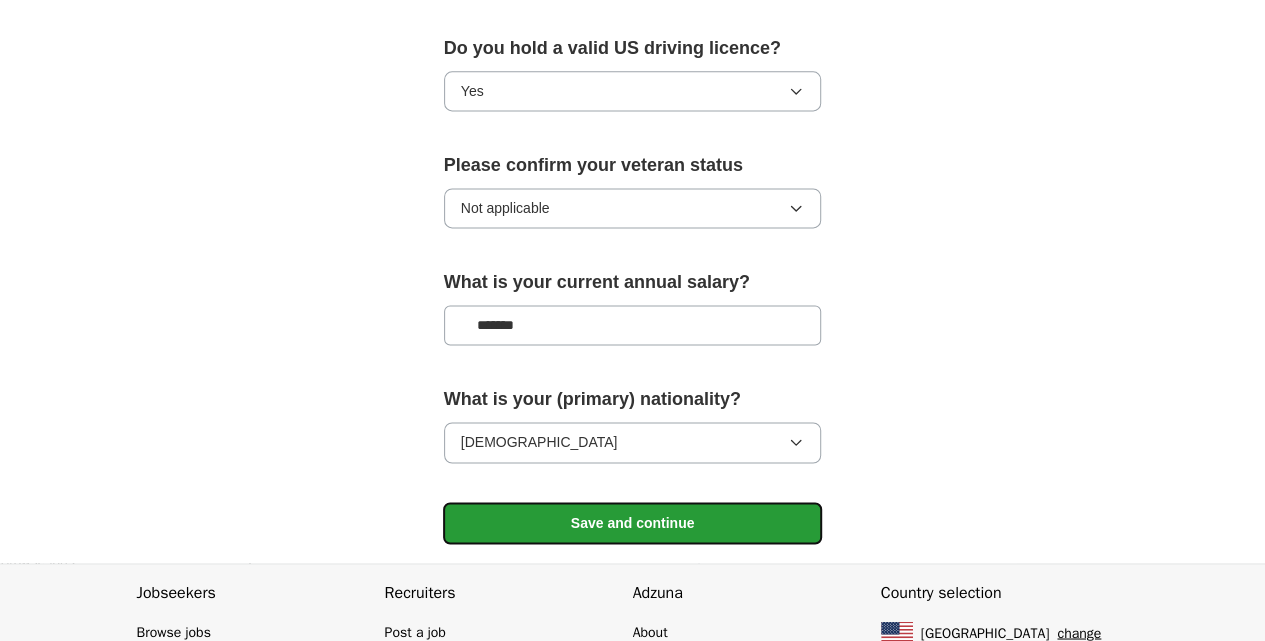 click on "Save and continue" at bounding box center (633, 523) 